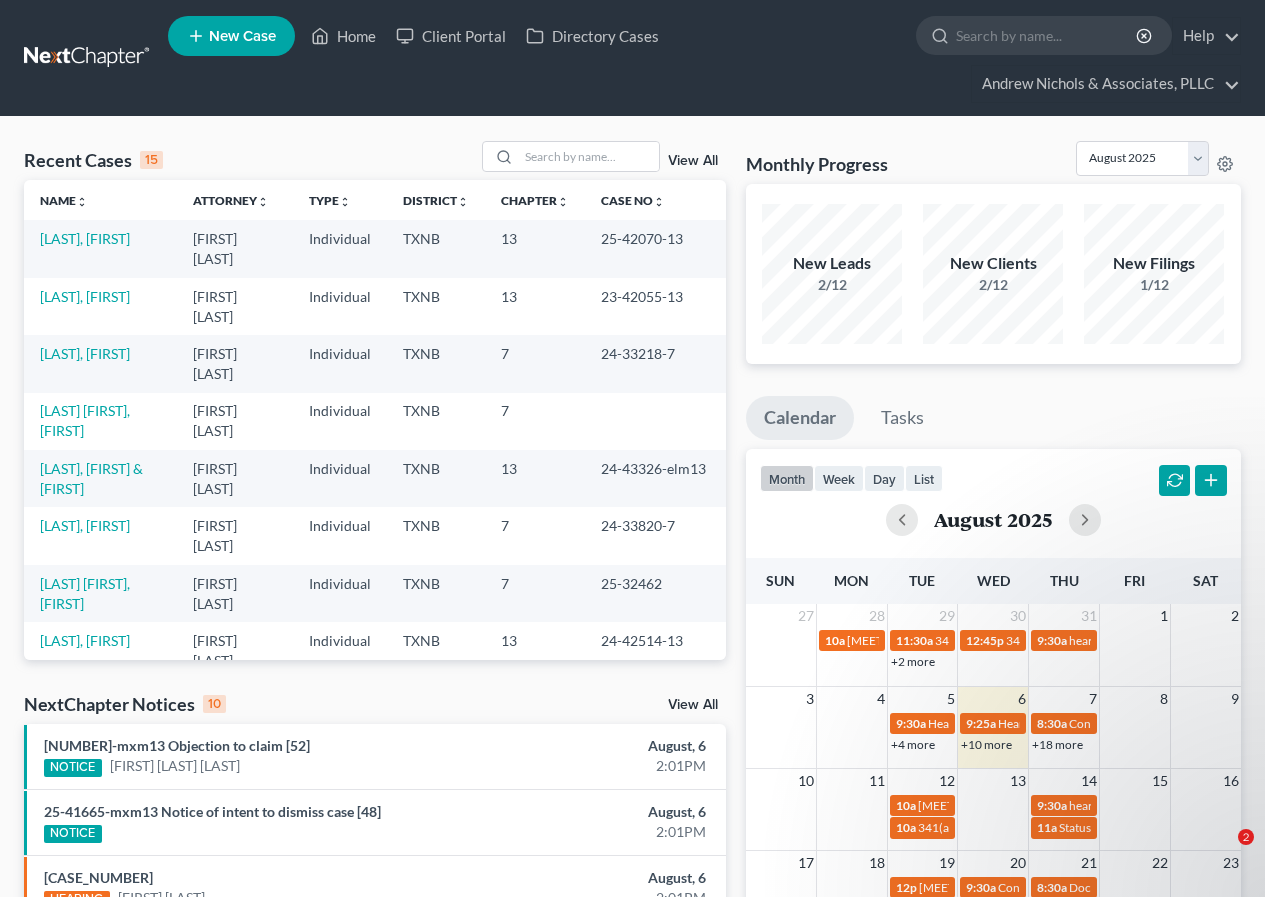 scroll, scrollTop: 0, scrollLeft: 0, axis: both 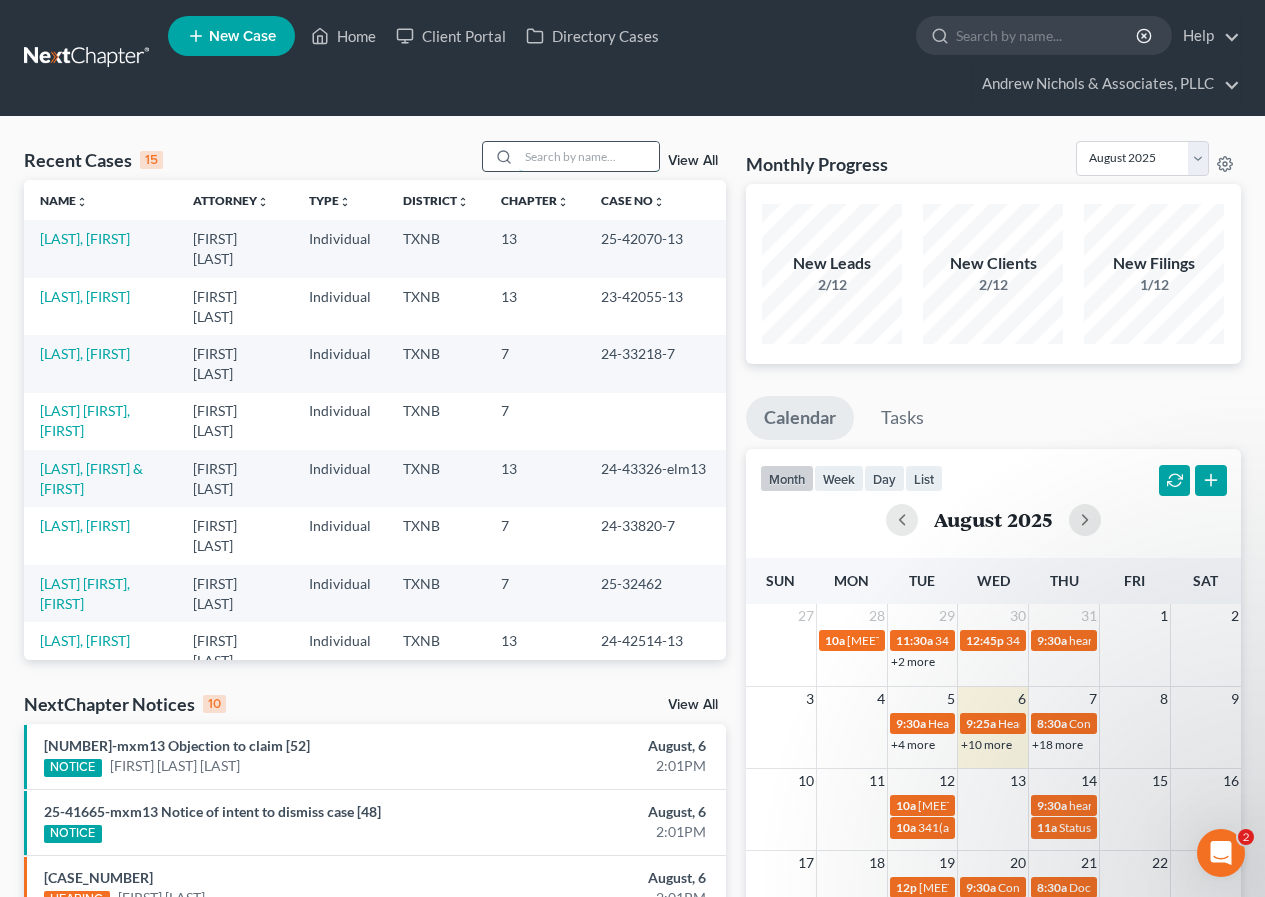 click at bounding box center [589, 156] 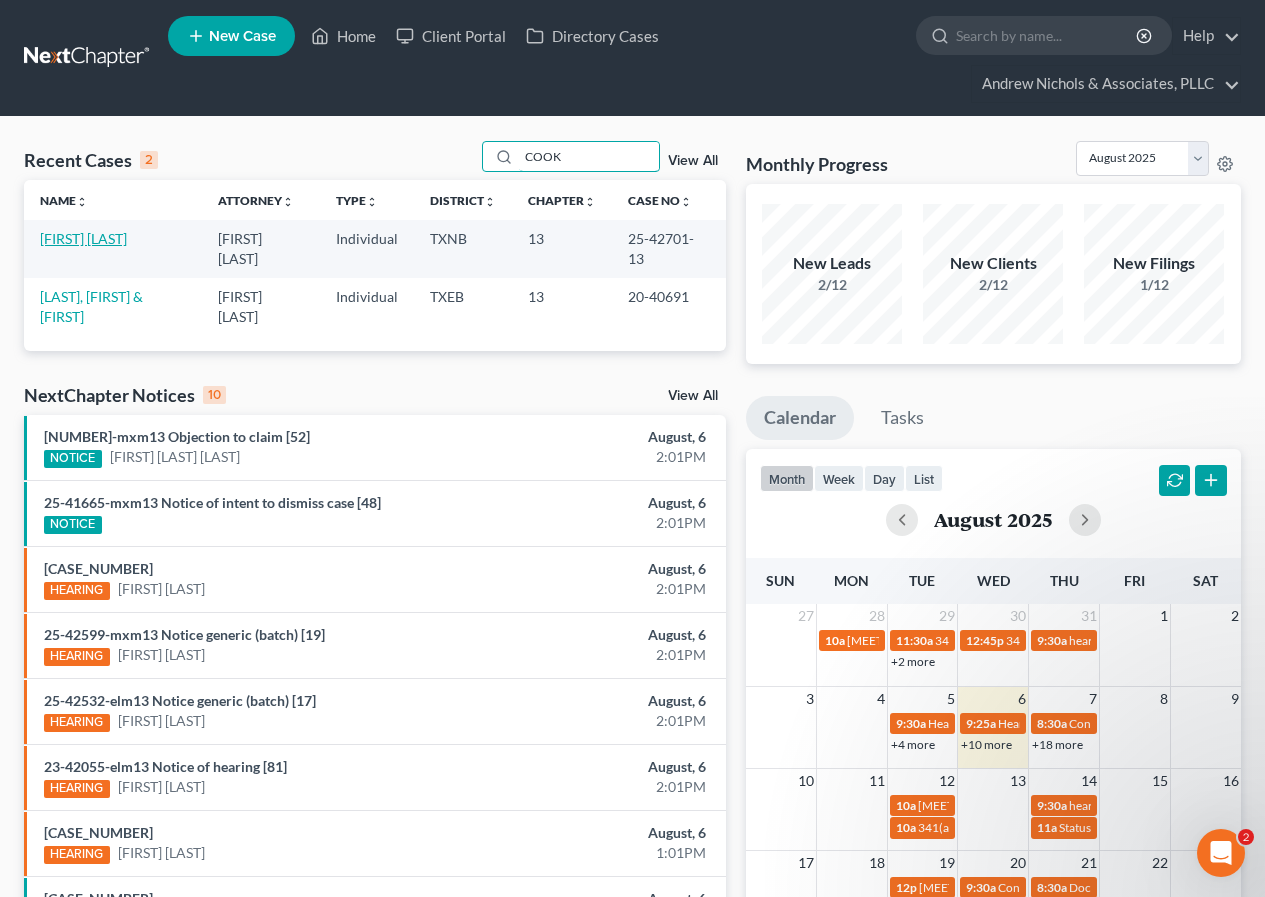 type on "COOK" 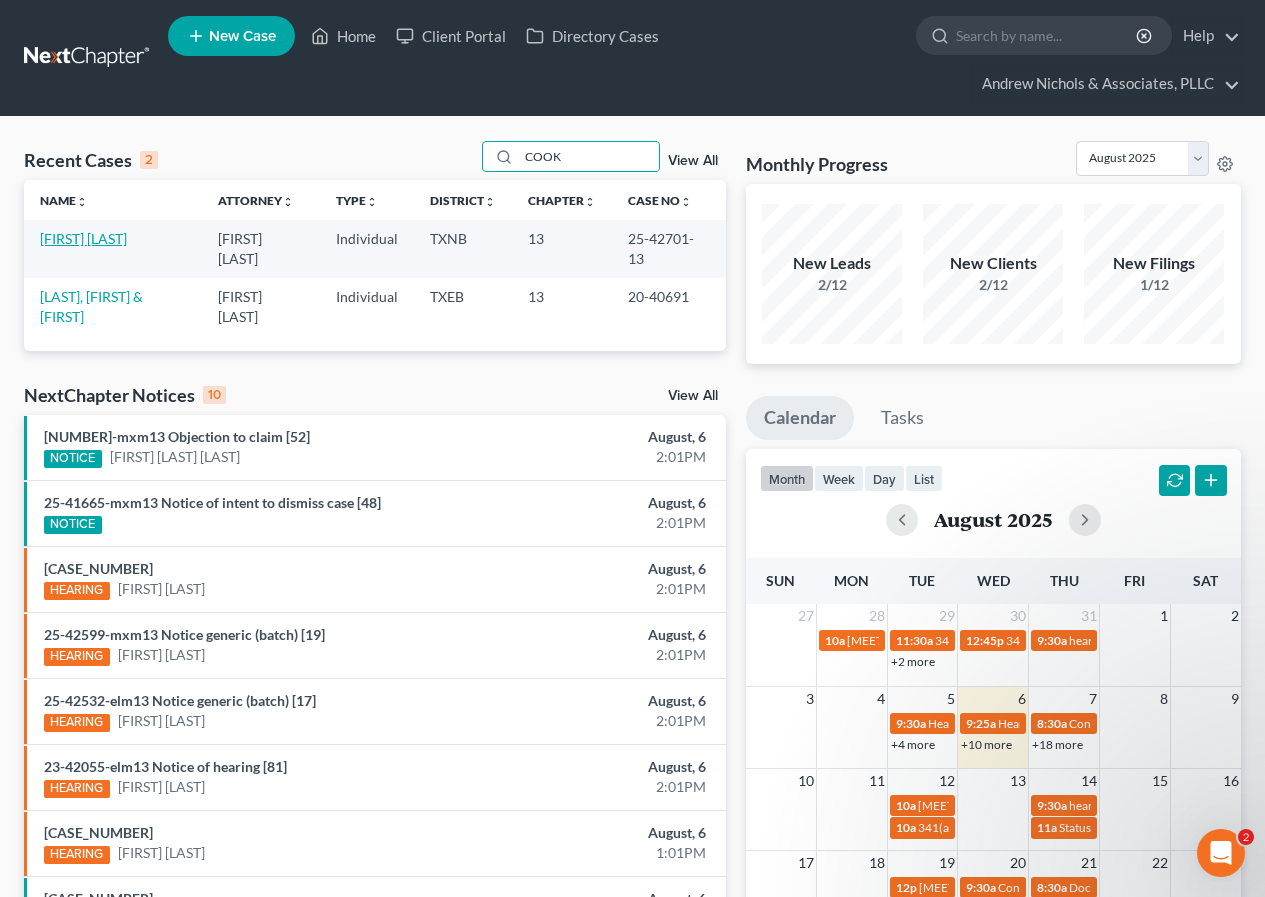 click on "[FIRST] [LAST]" at bounding box center (83, 238) 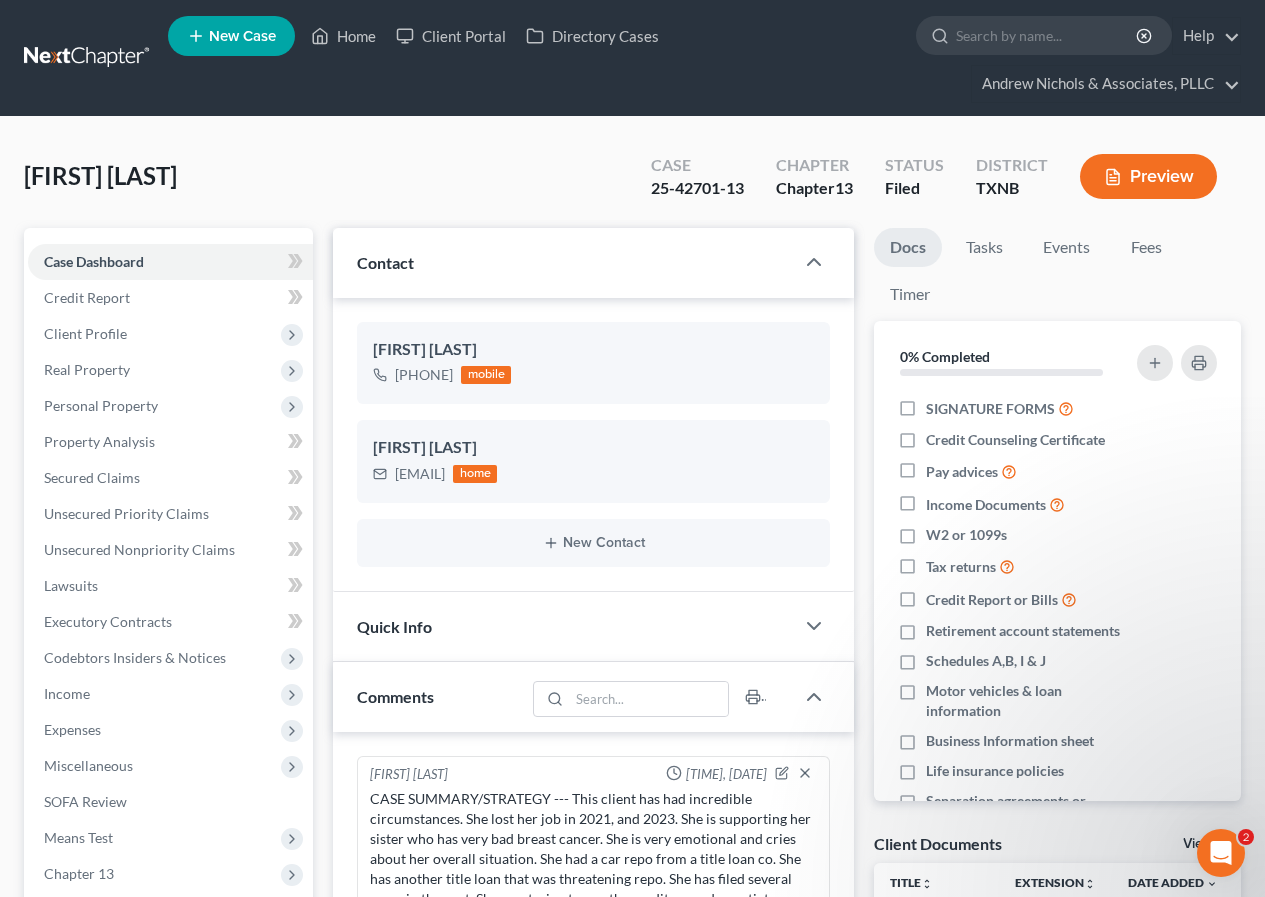 scroll, scrollTop: 491, scrollLeft: 0, axis: vertical 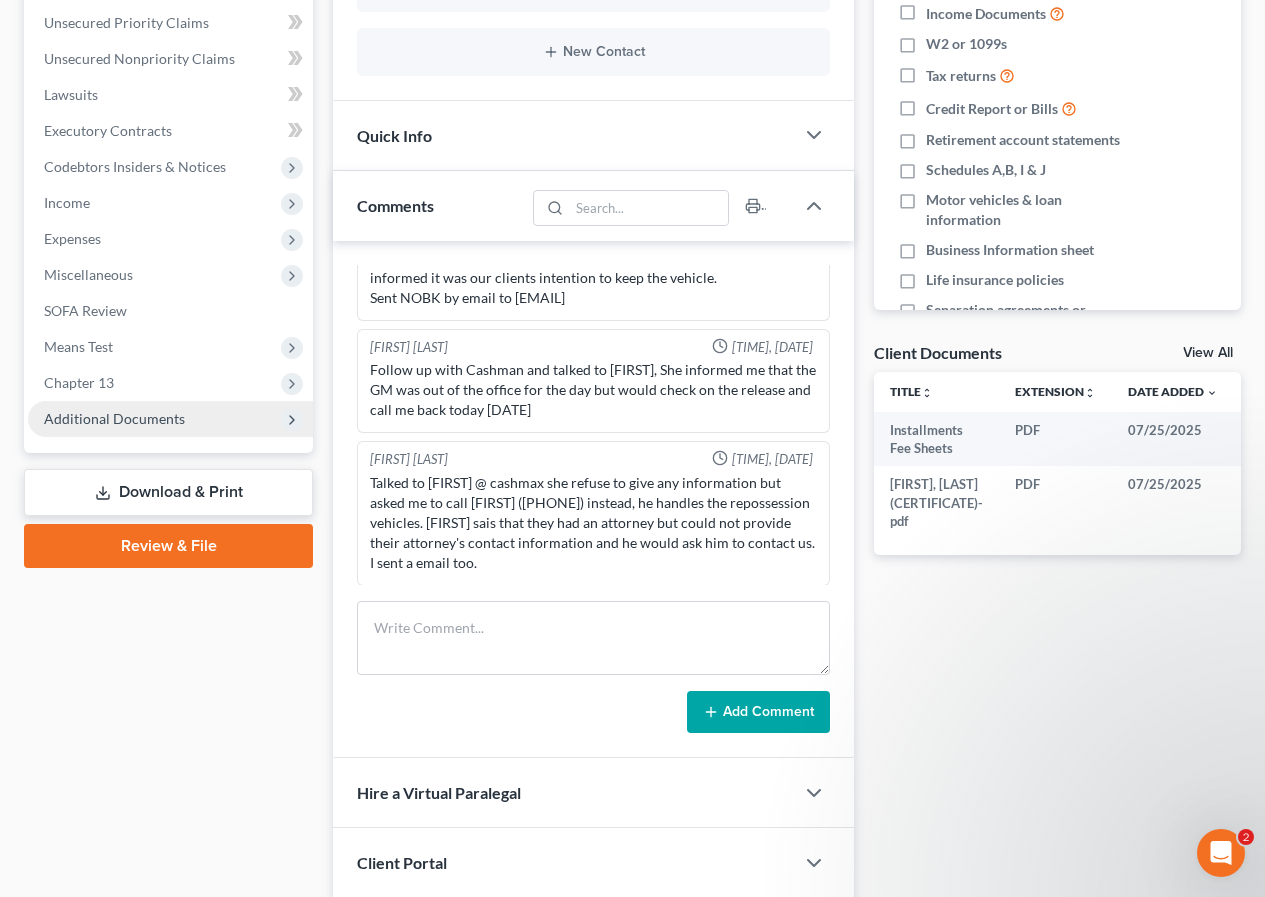click on "Additional Documents" at bounding box center [114, 418] 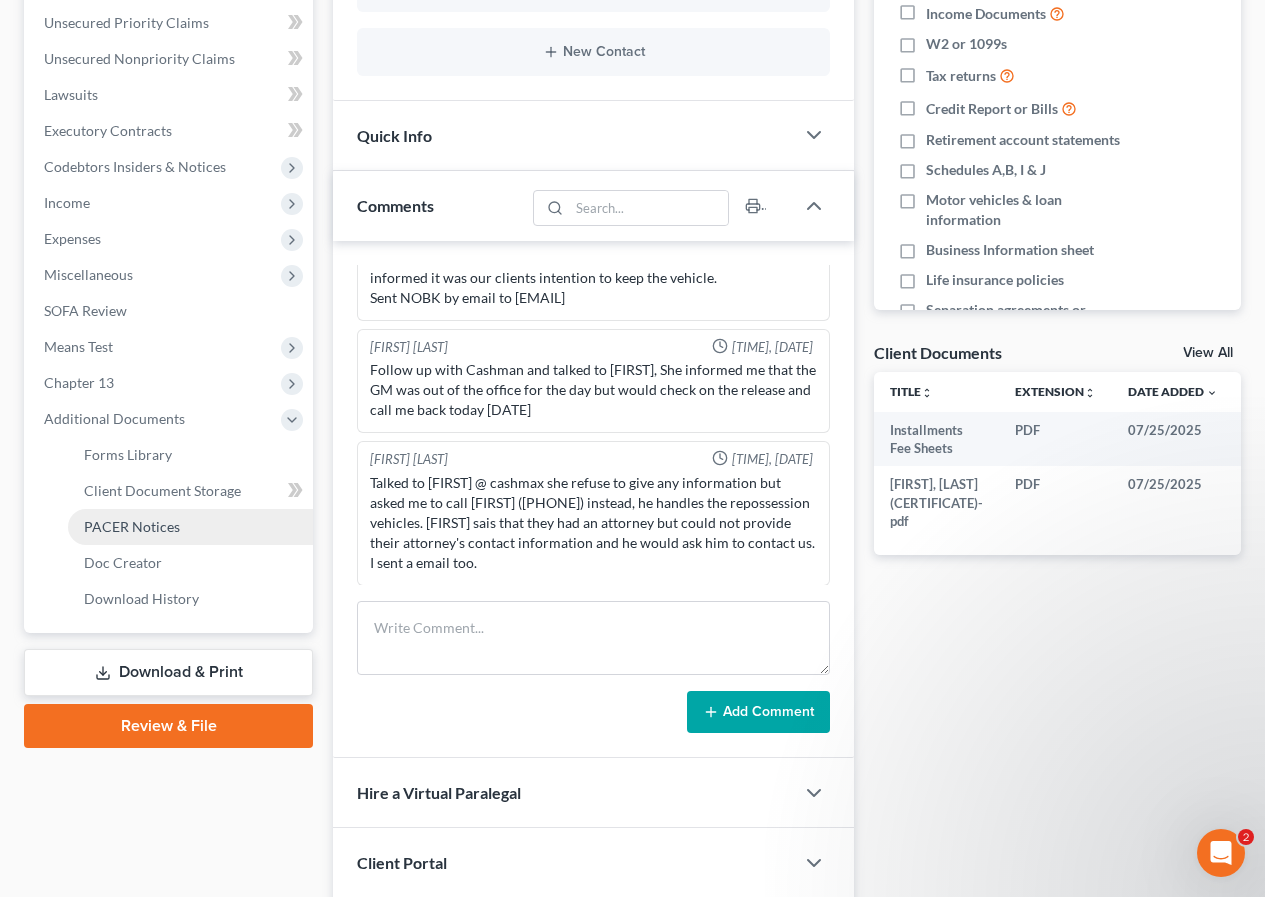 click on "PACER Notices" at bounding box center (132, 526) 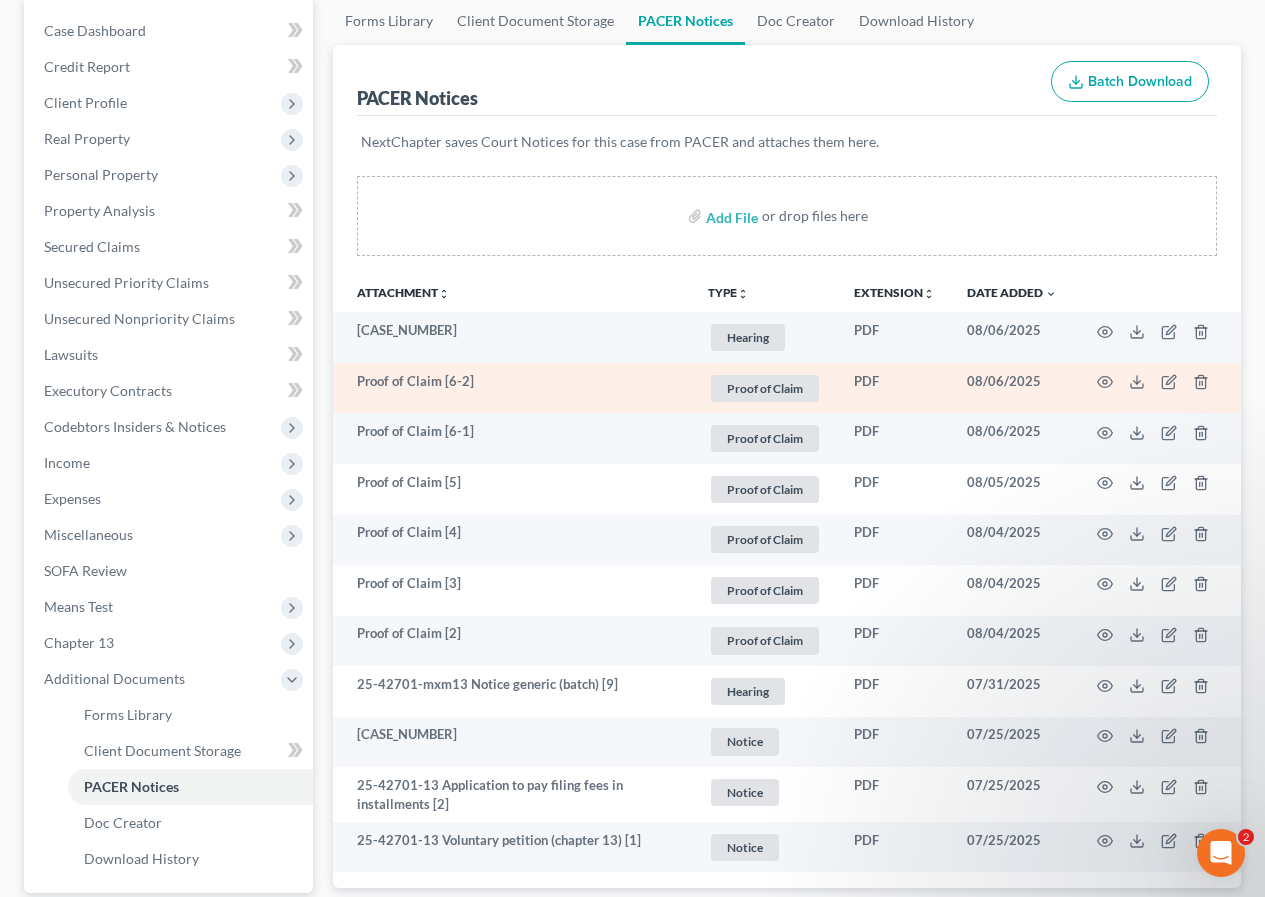 scroll, scrollTop: 400, scrollLeft: 0, axis: vertical 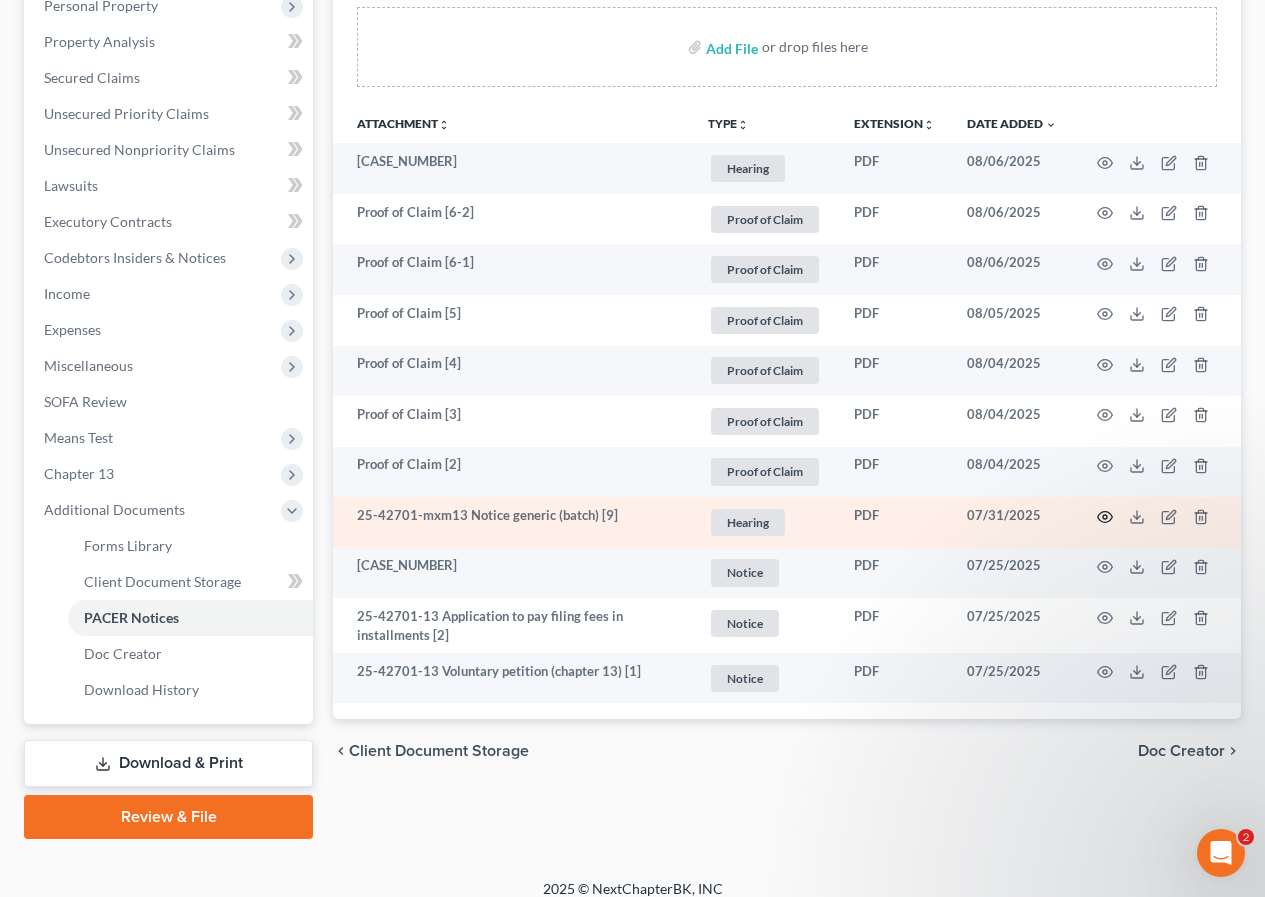 click 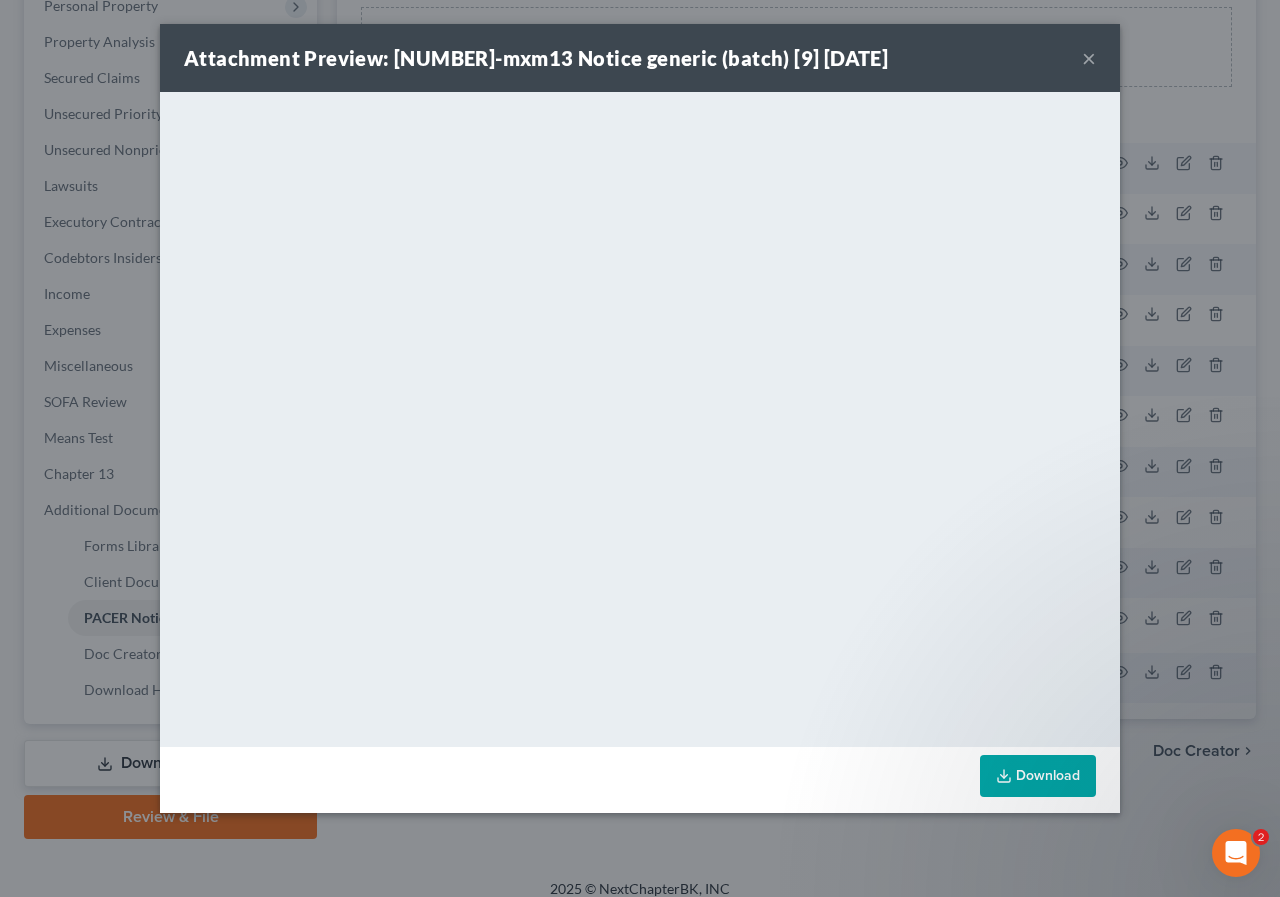 click on "×" at bounding box center [1089, 58] 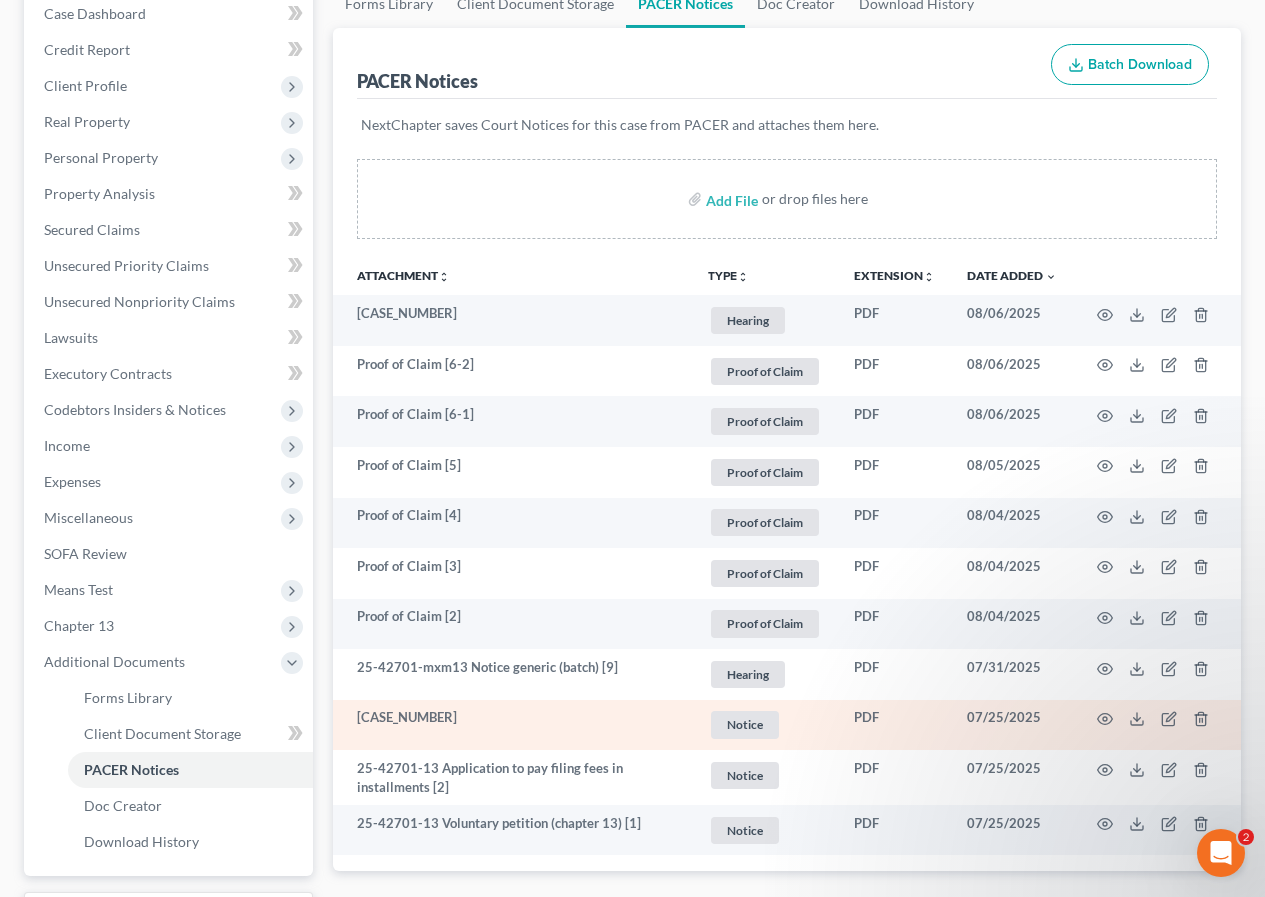 scroll, scrollTop: 0, scrollLeft: 0, axis: both 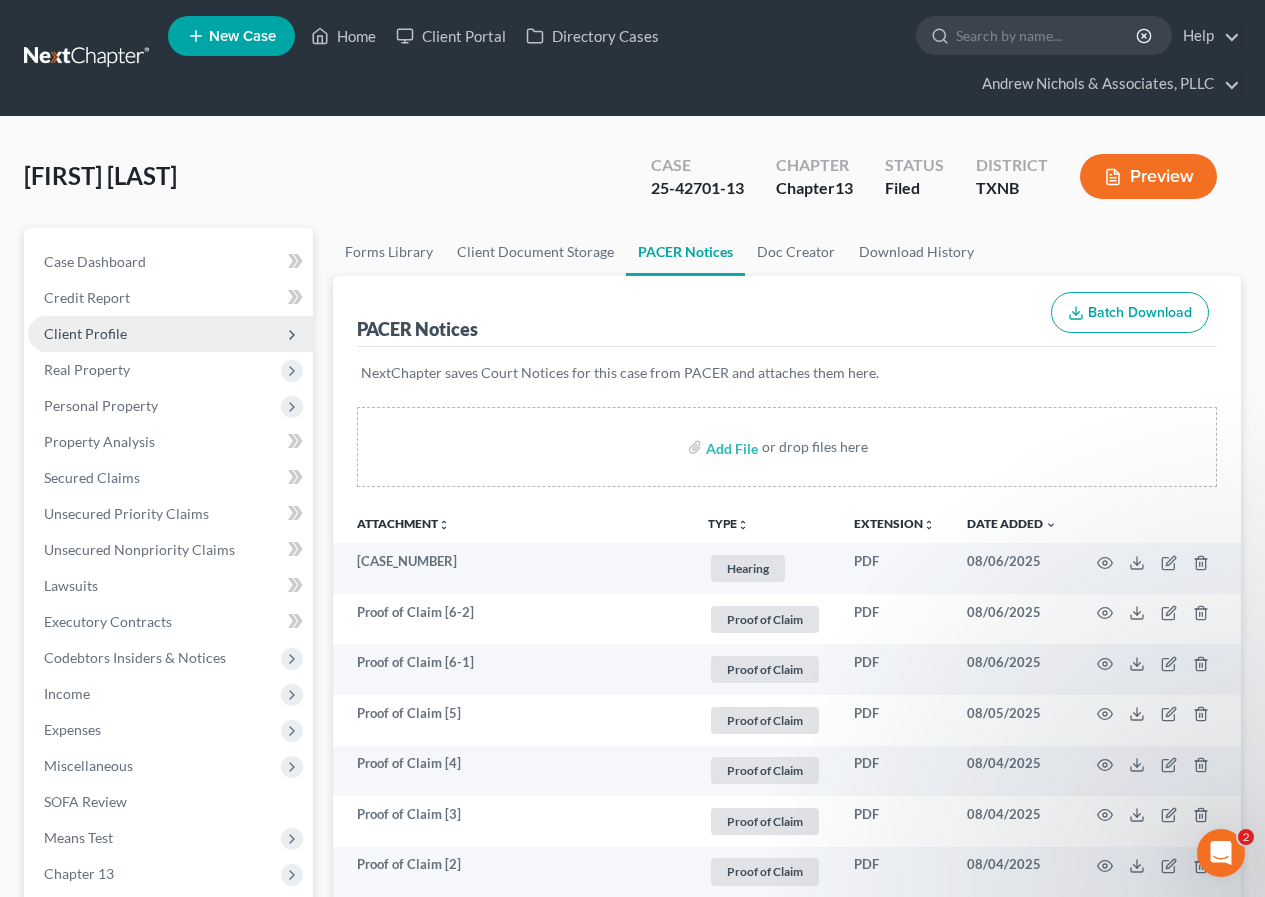 click on "Client Profile" at bounding box center (85, 333) 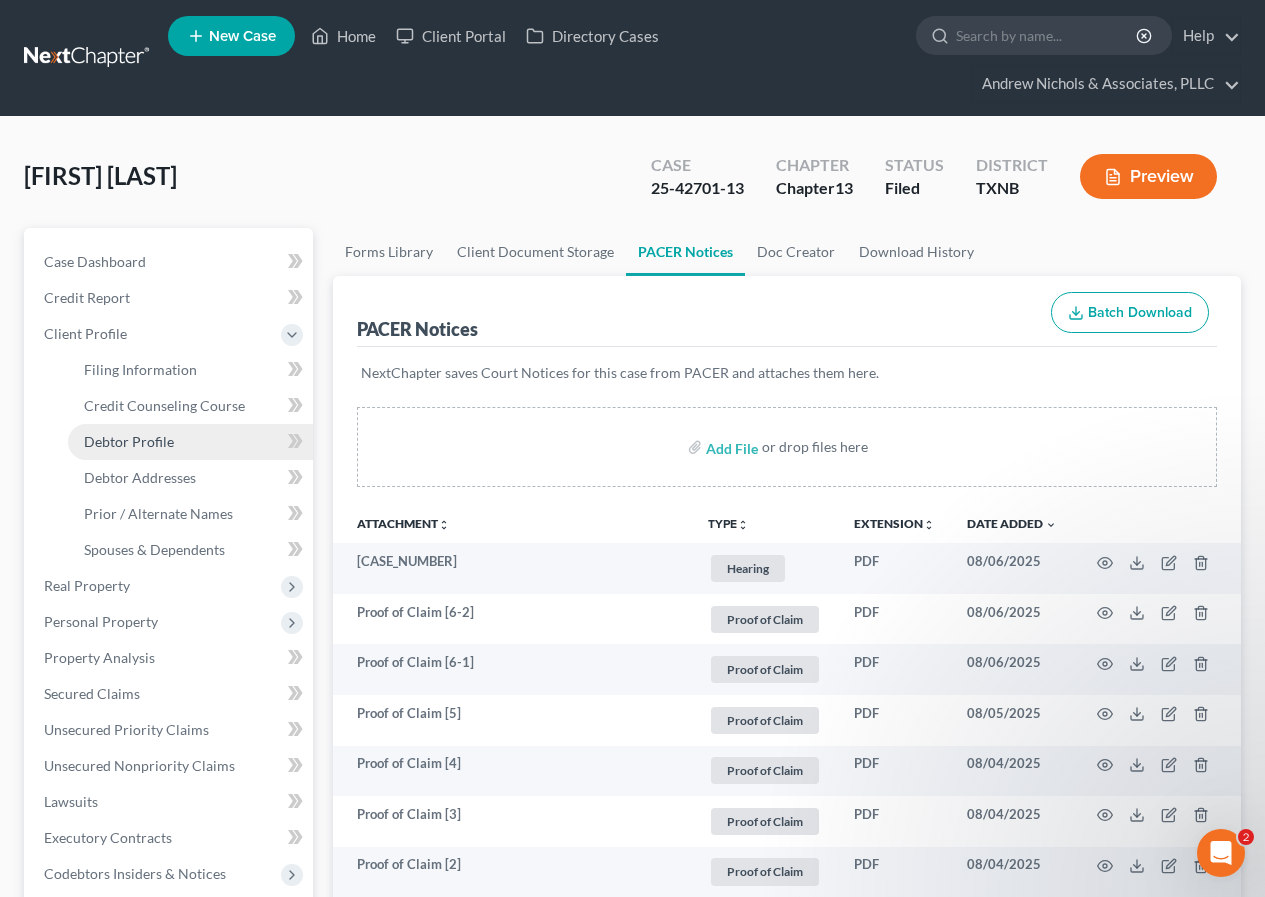 click on "Debtor Profile" at bounding box center (129, 441) 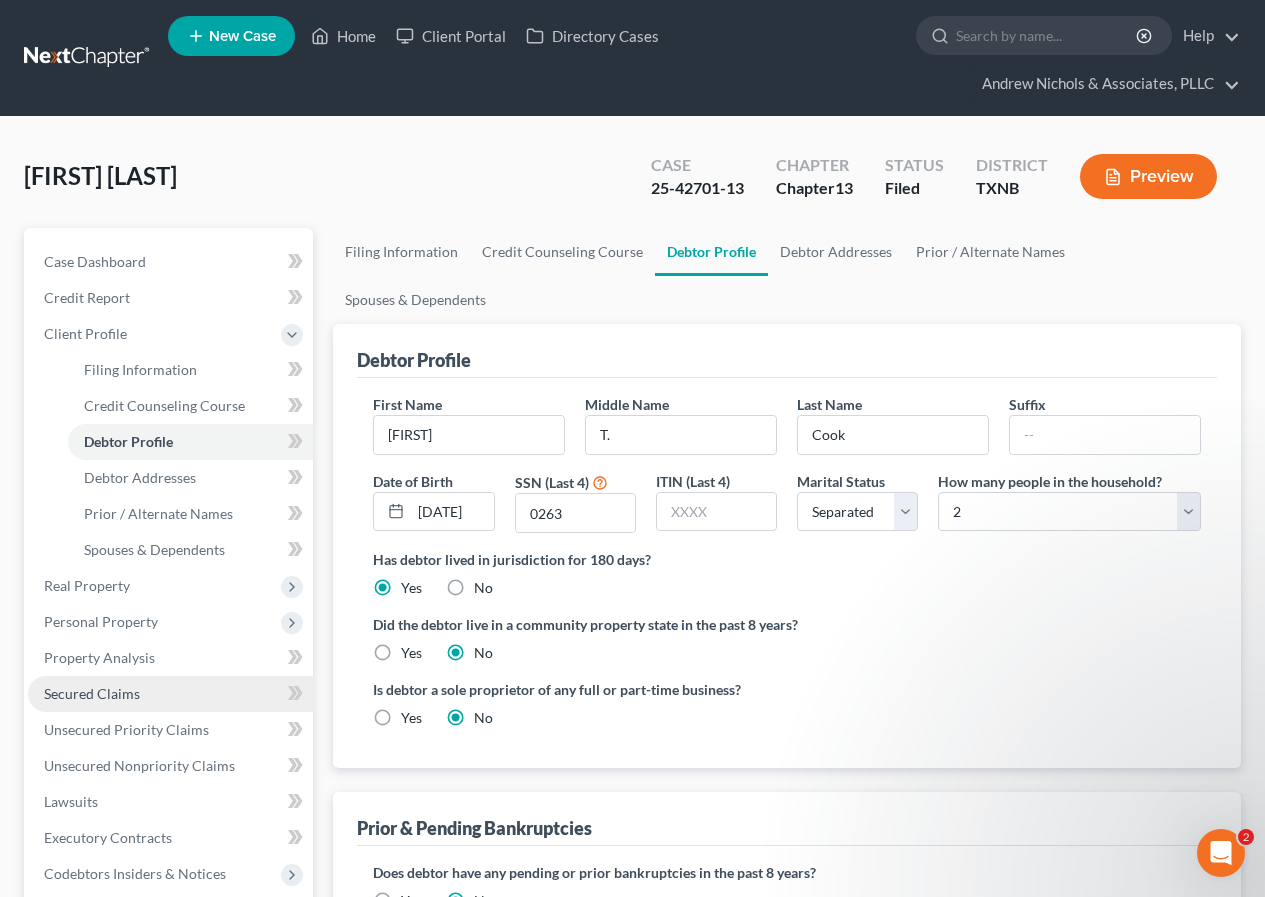click on "Secured Claims" at bounding box center (92, 693) 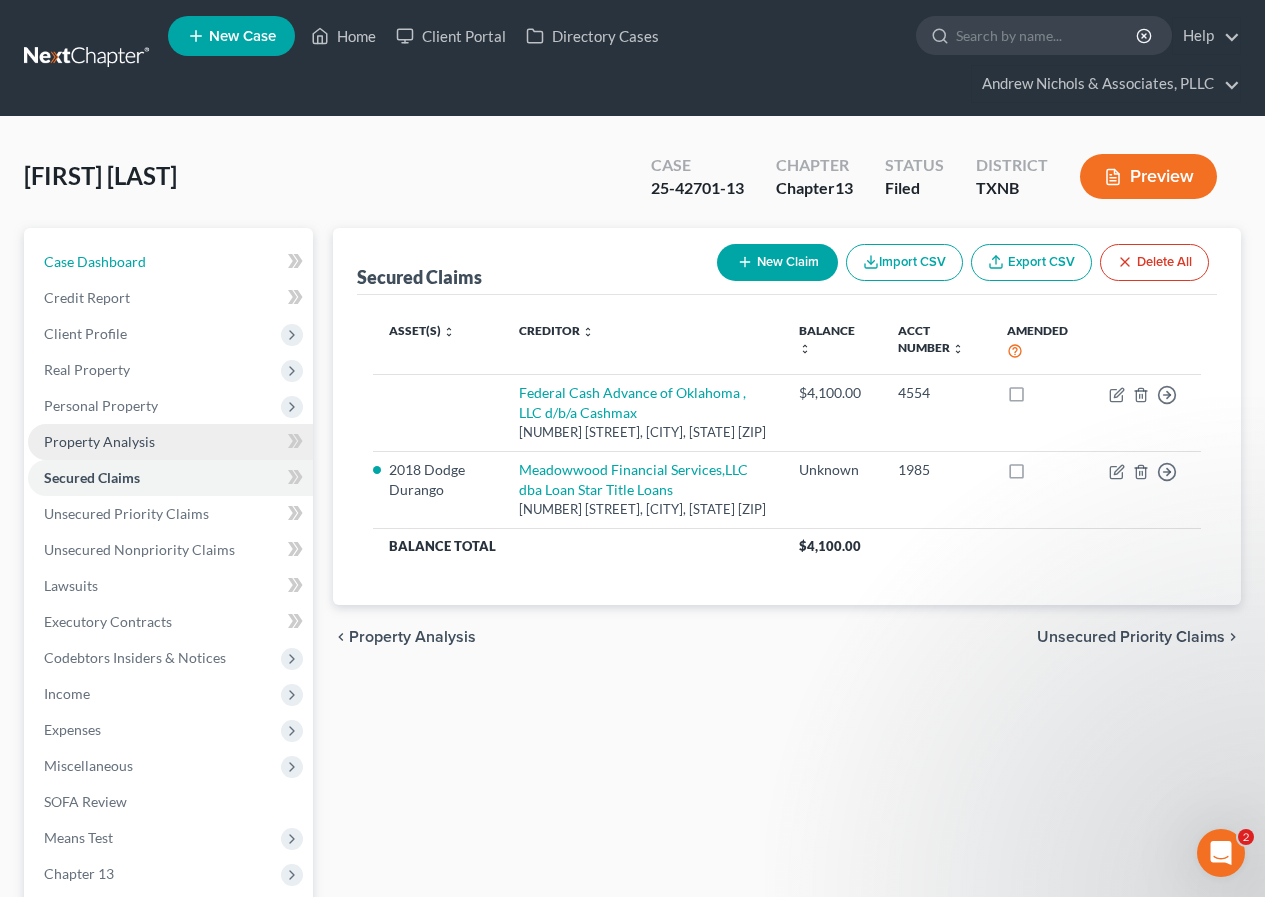 drag, startPoint x: 108, startPoint y: 269, endPoint x: 190, endPoint y: 440, distance: 189.64441 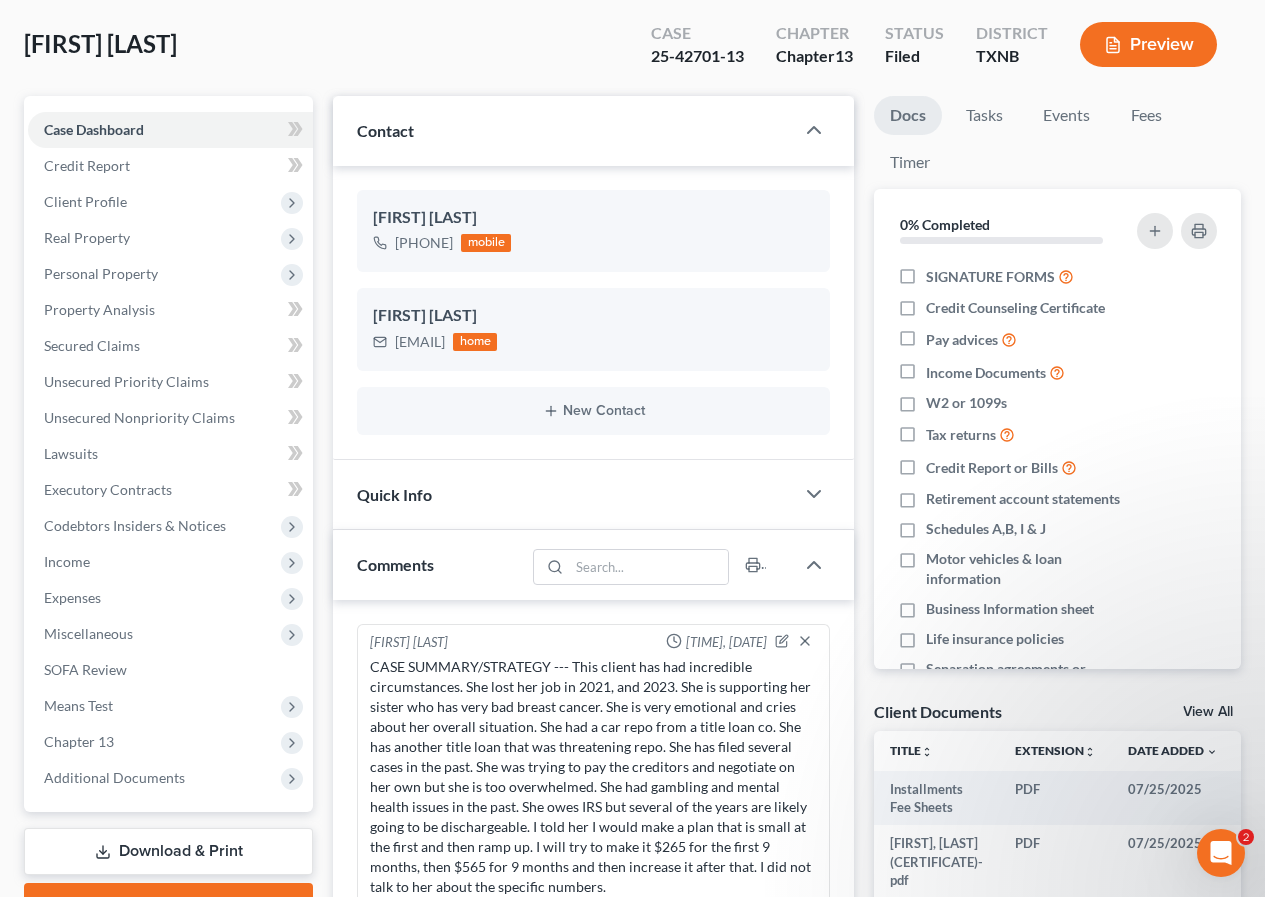 scroll, scrollTop: 600, scrollLeft: 0, axis: vertical 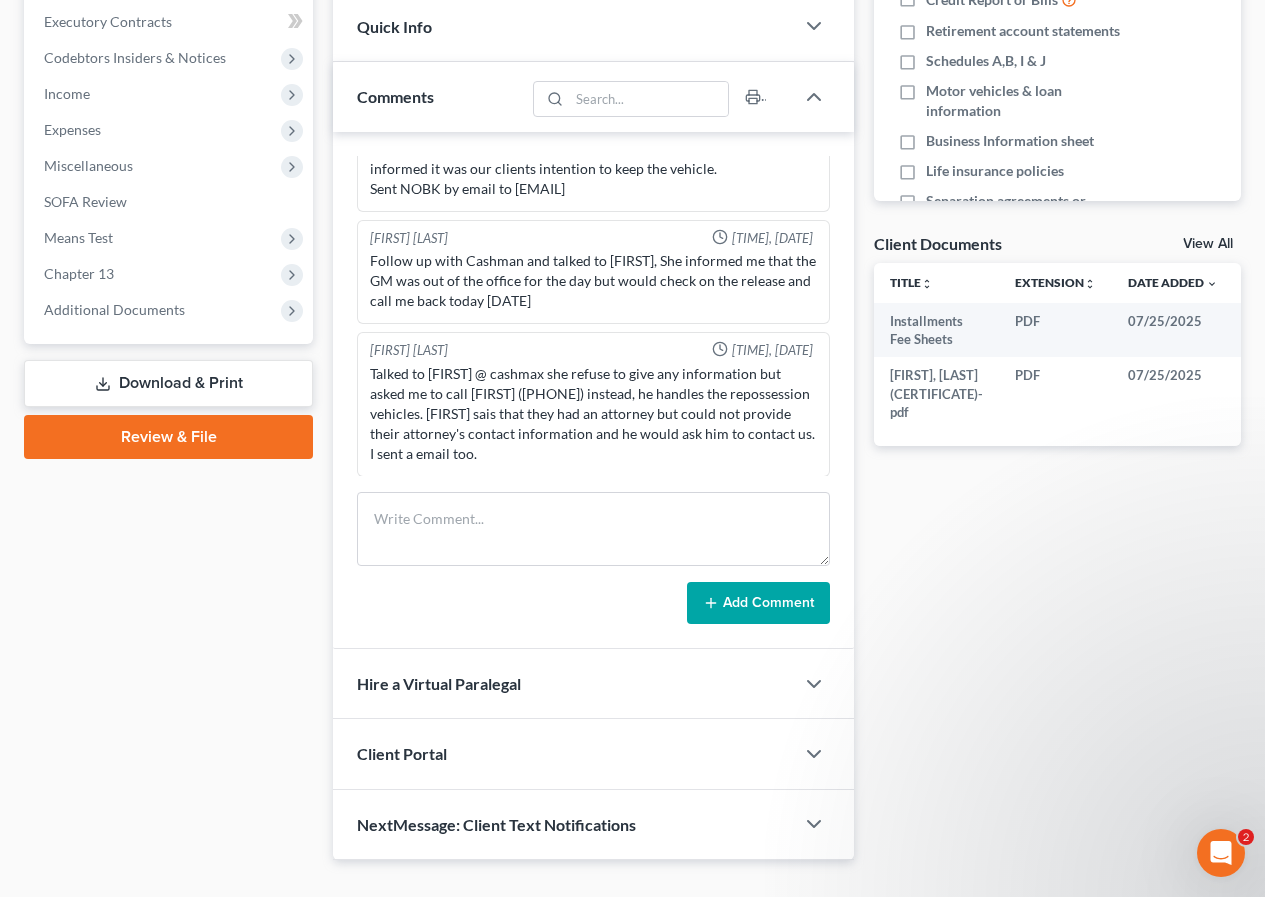 click on "Download & Print" at bounding box center (168, 383) 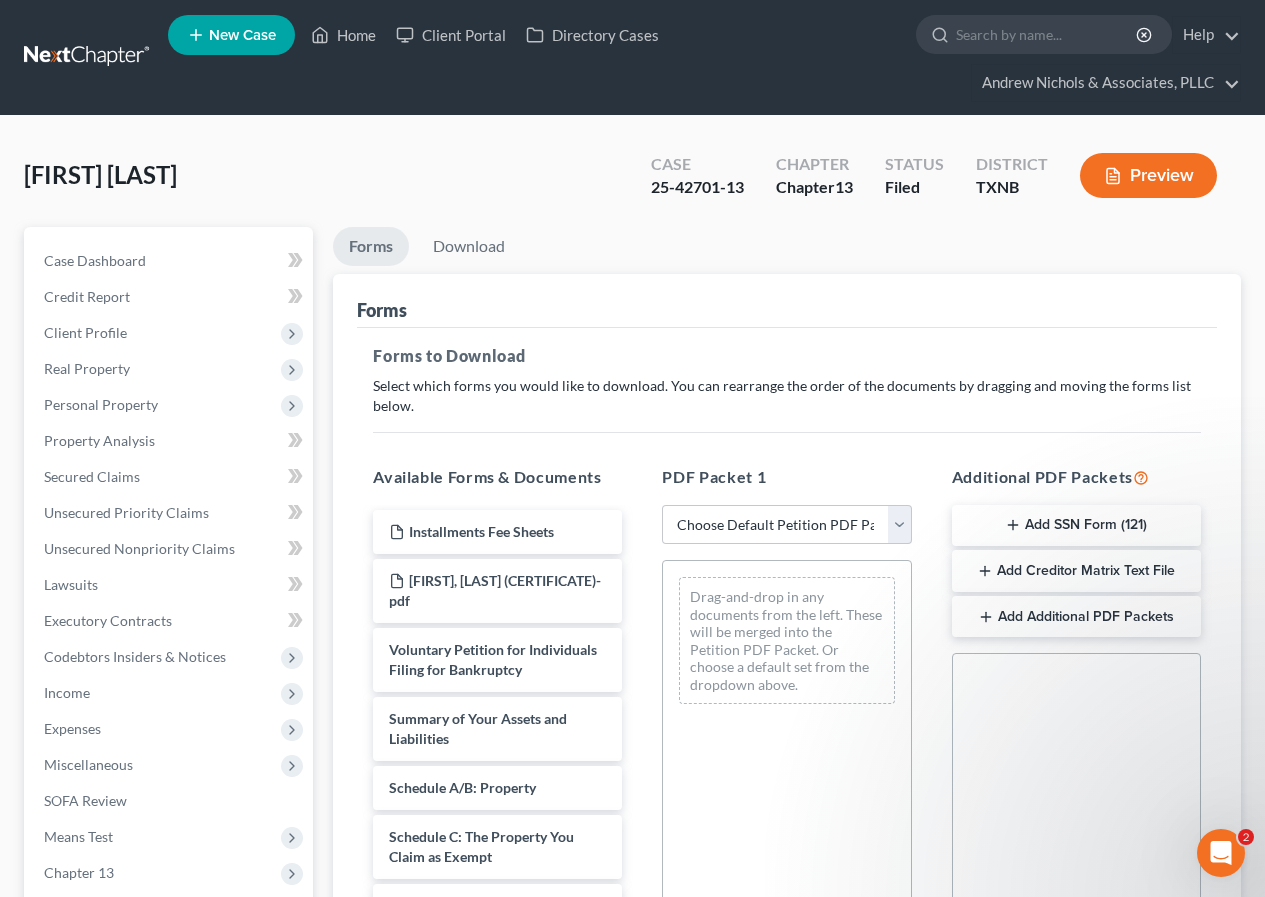 scroll, scrollTop: 0, scrollLeft: 0, axis: both 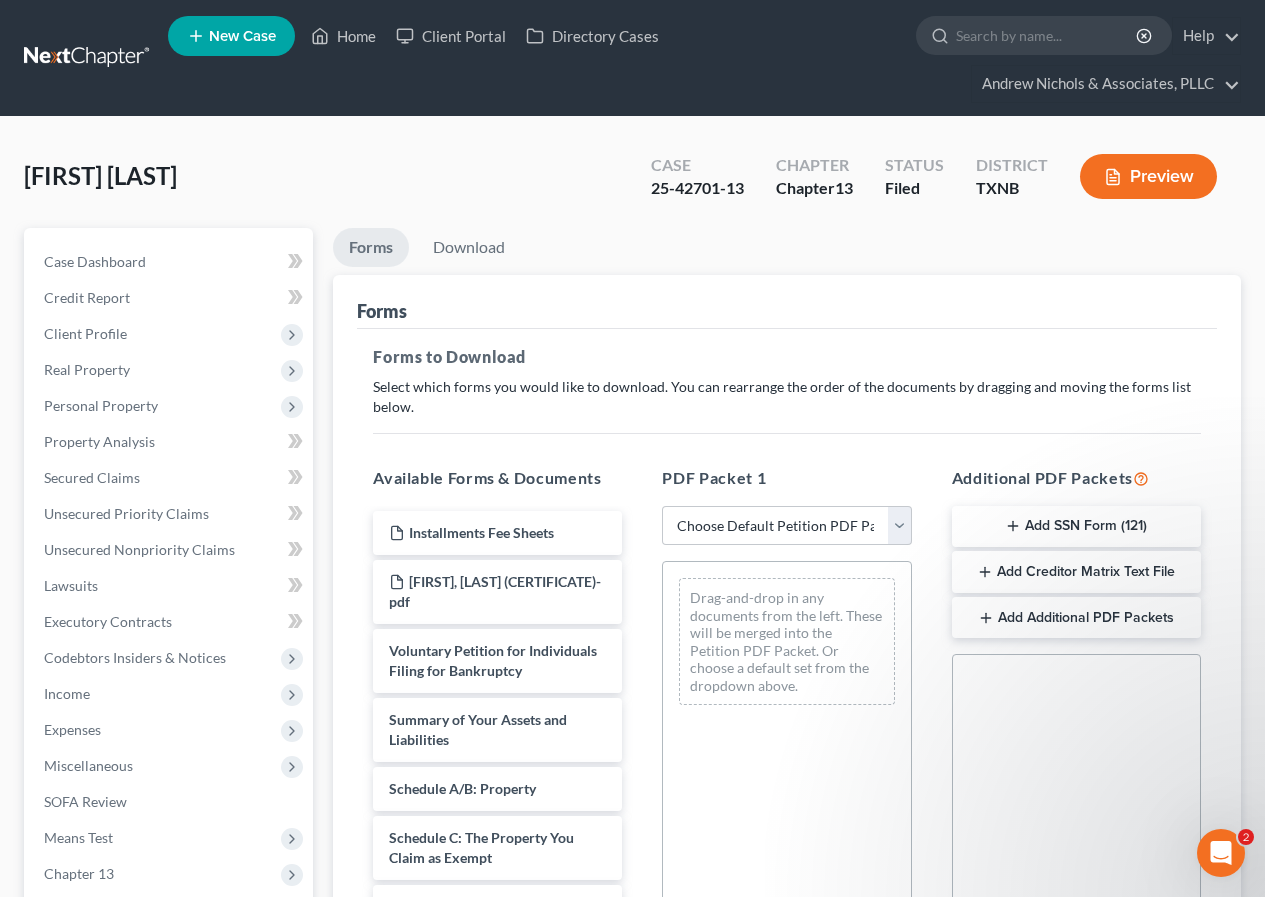 click on "Add Creditor Matrix Text File" at bounding box center [1076, 572] 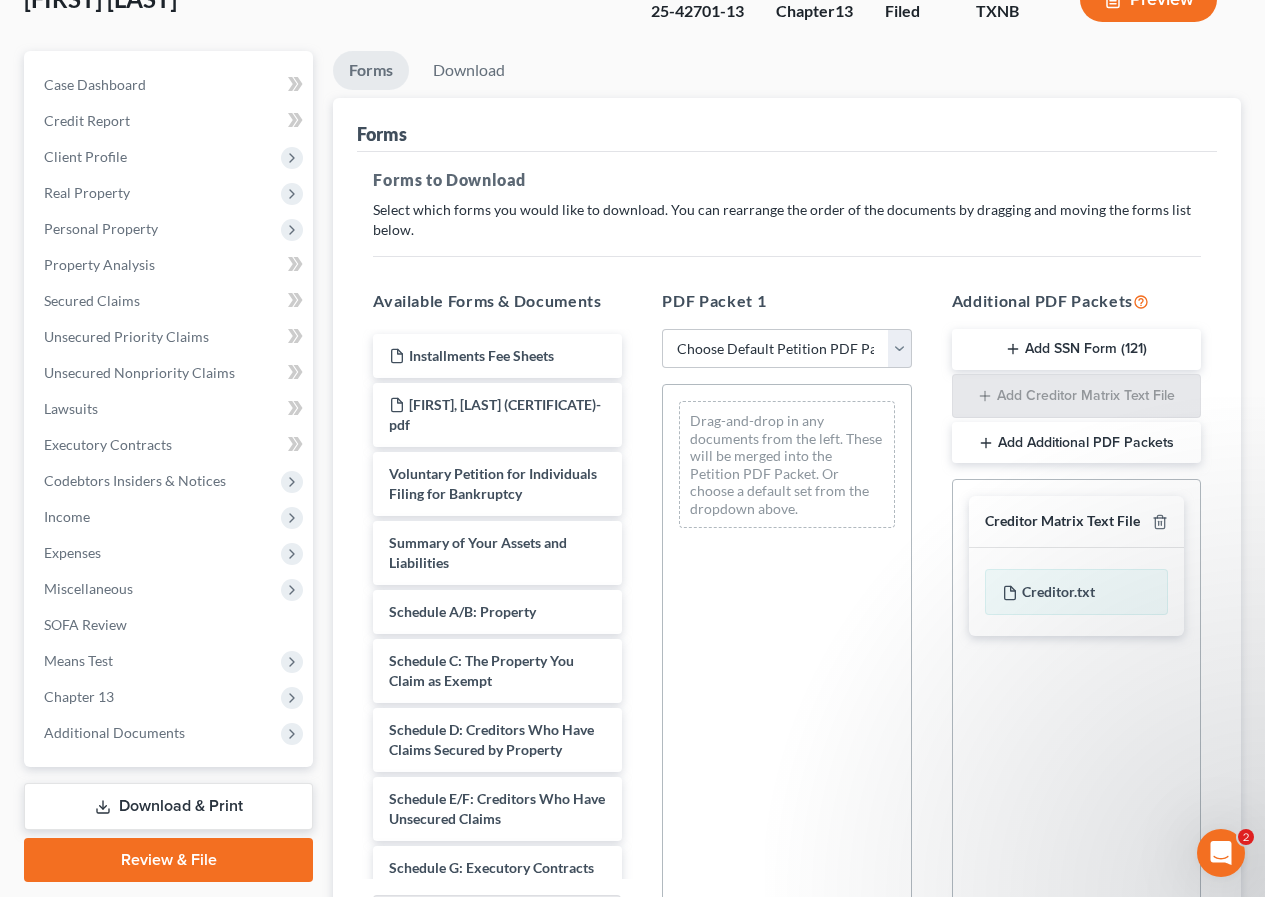 scroll, scrollTop: 394, scrollLeft: 0, axis: vertical 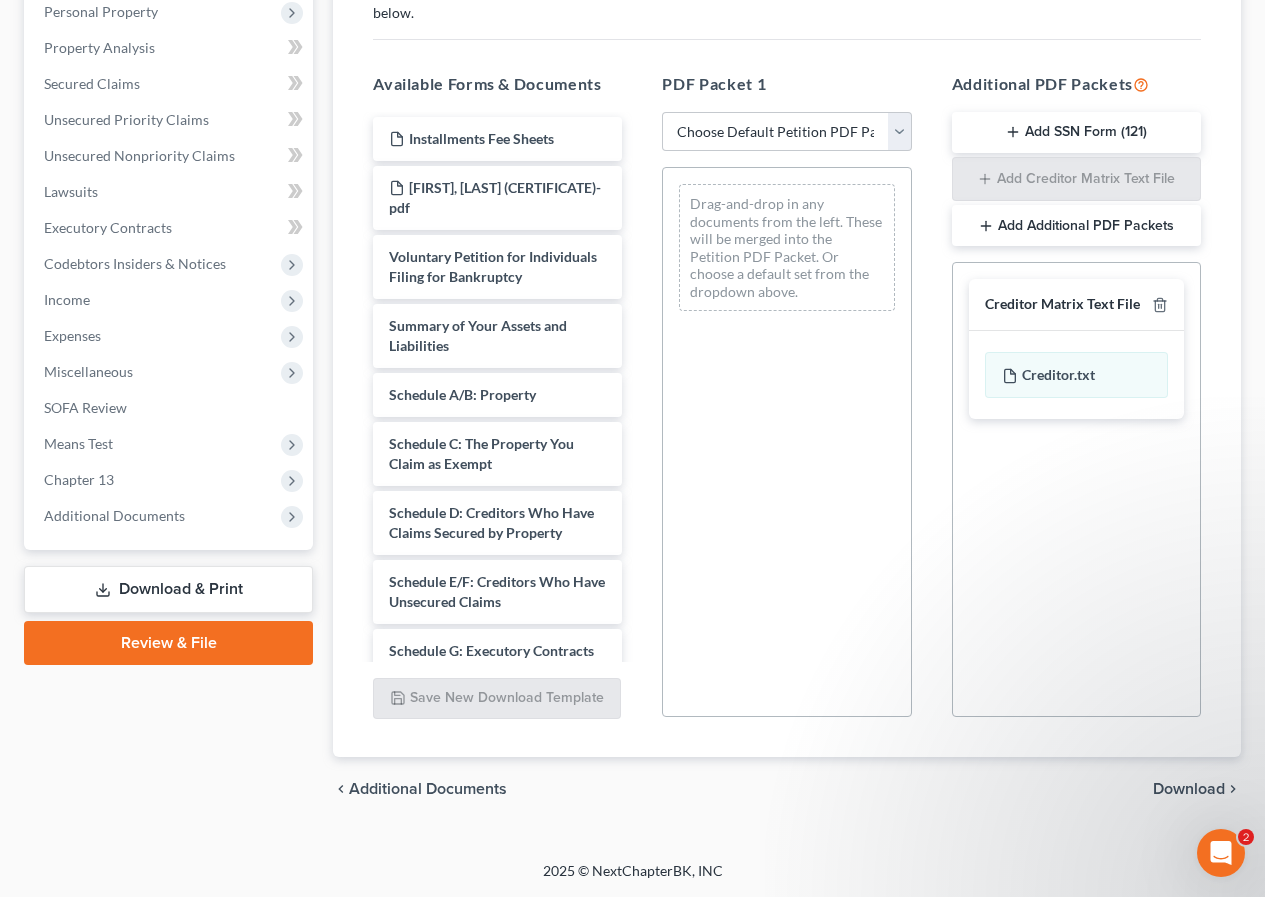 click on "Download" at bounding box center (1189, 789) 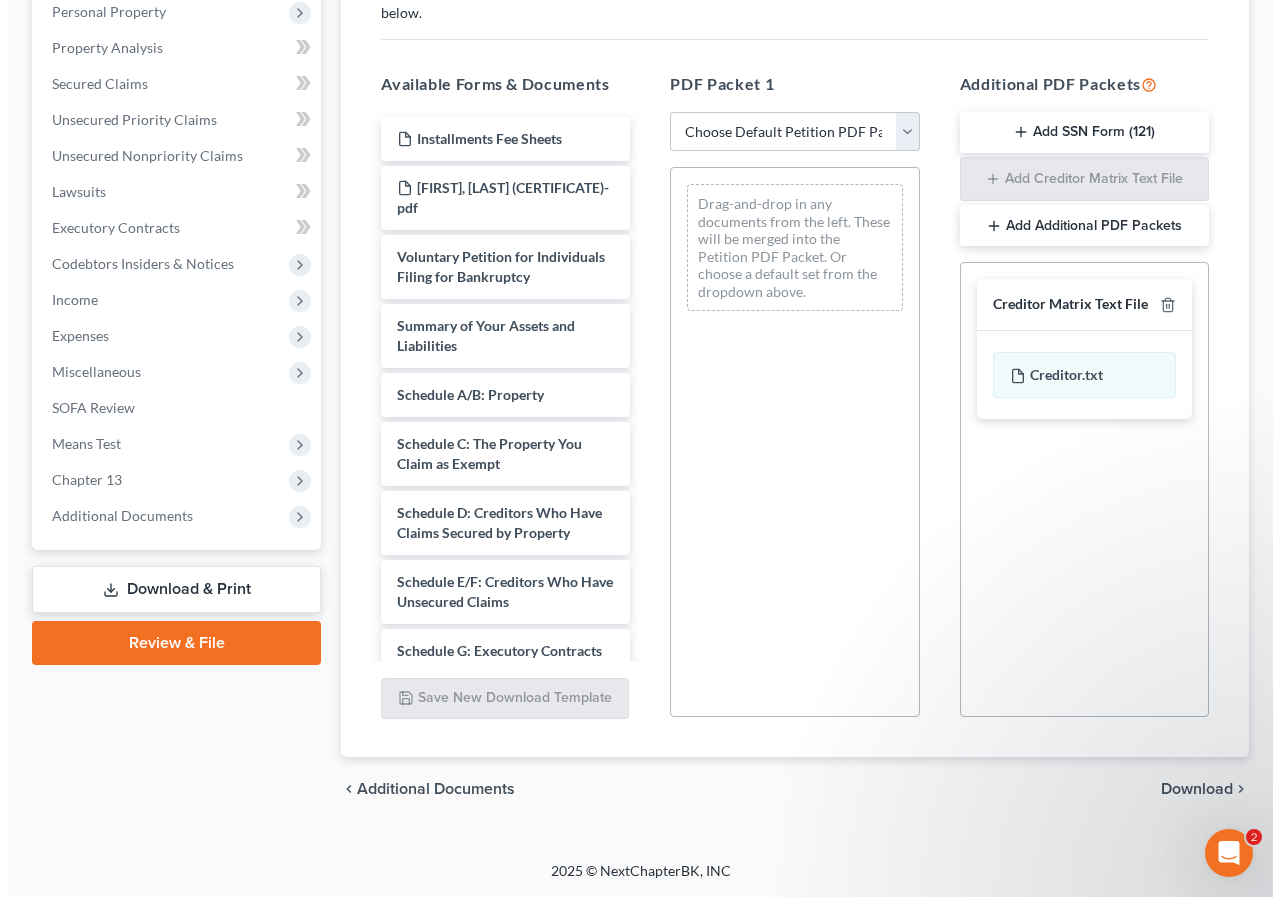 scroll, scrollTop: 238, scrollLeft: 0, axis: vertical 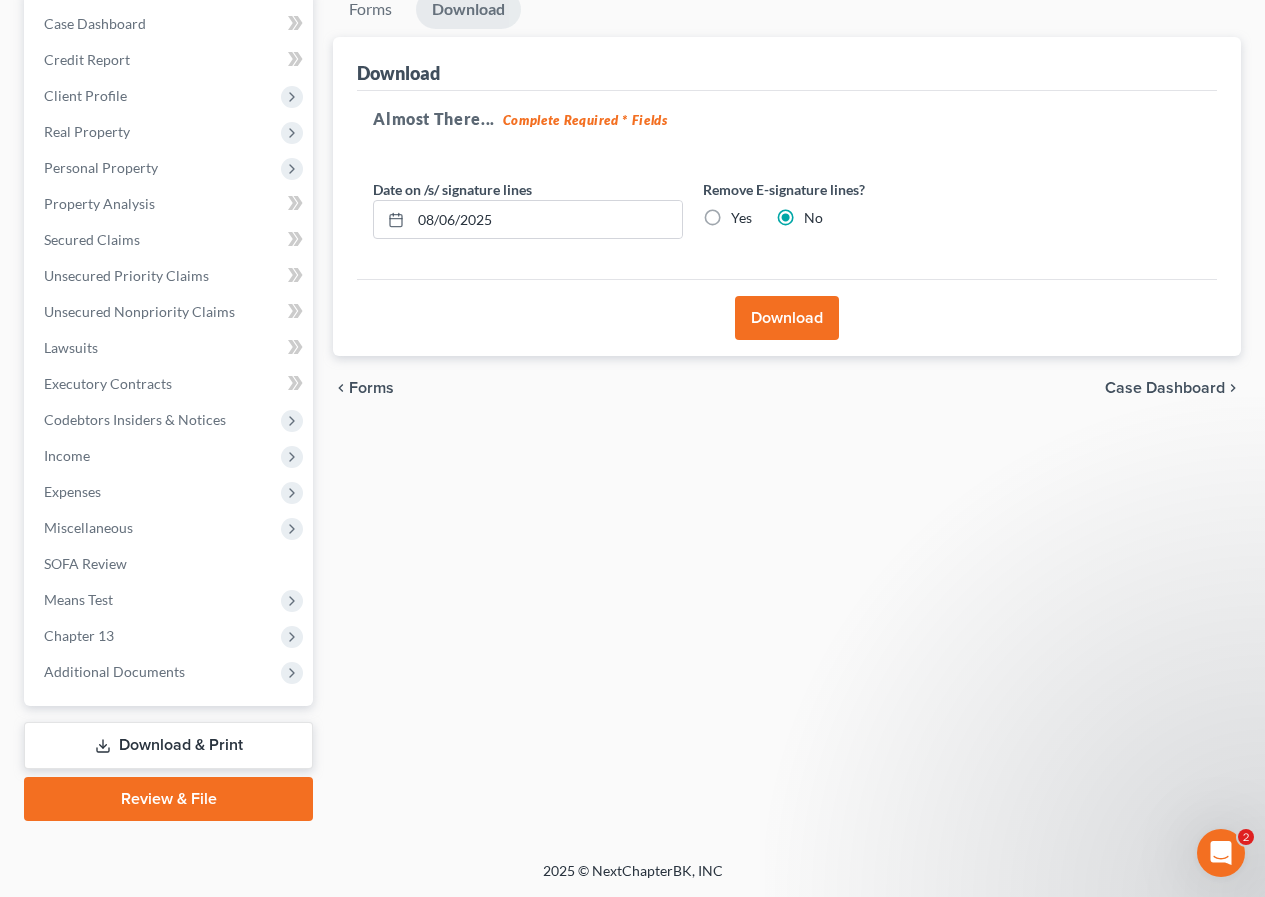 click on "Download" at bounding box center (787, 318) 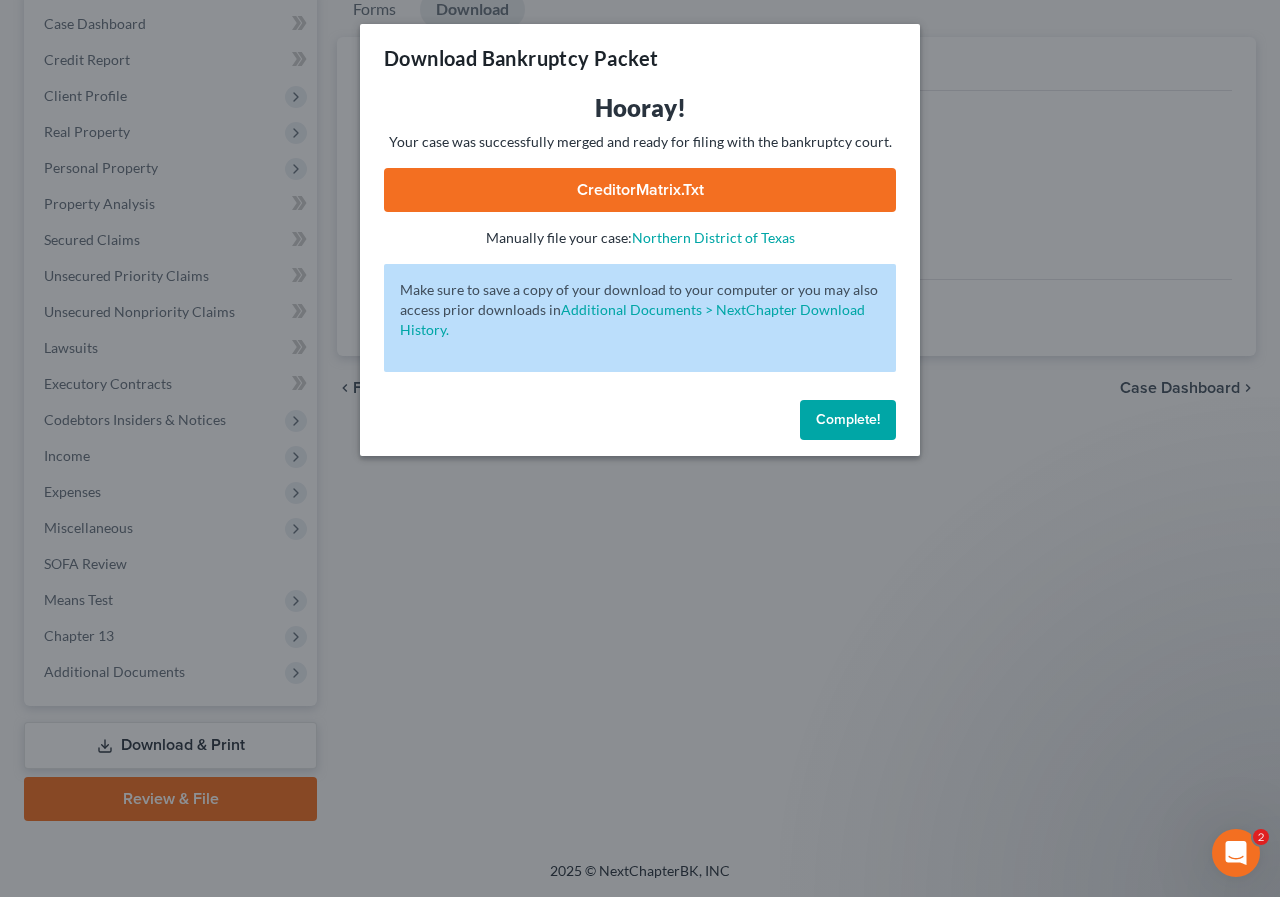 click on "CreditorMatrix.txt" at bounding box center [640, 190] 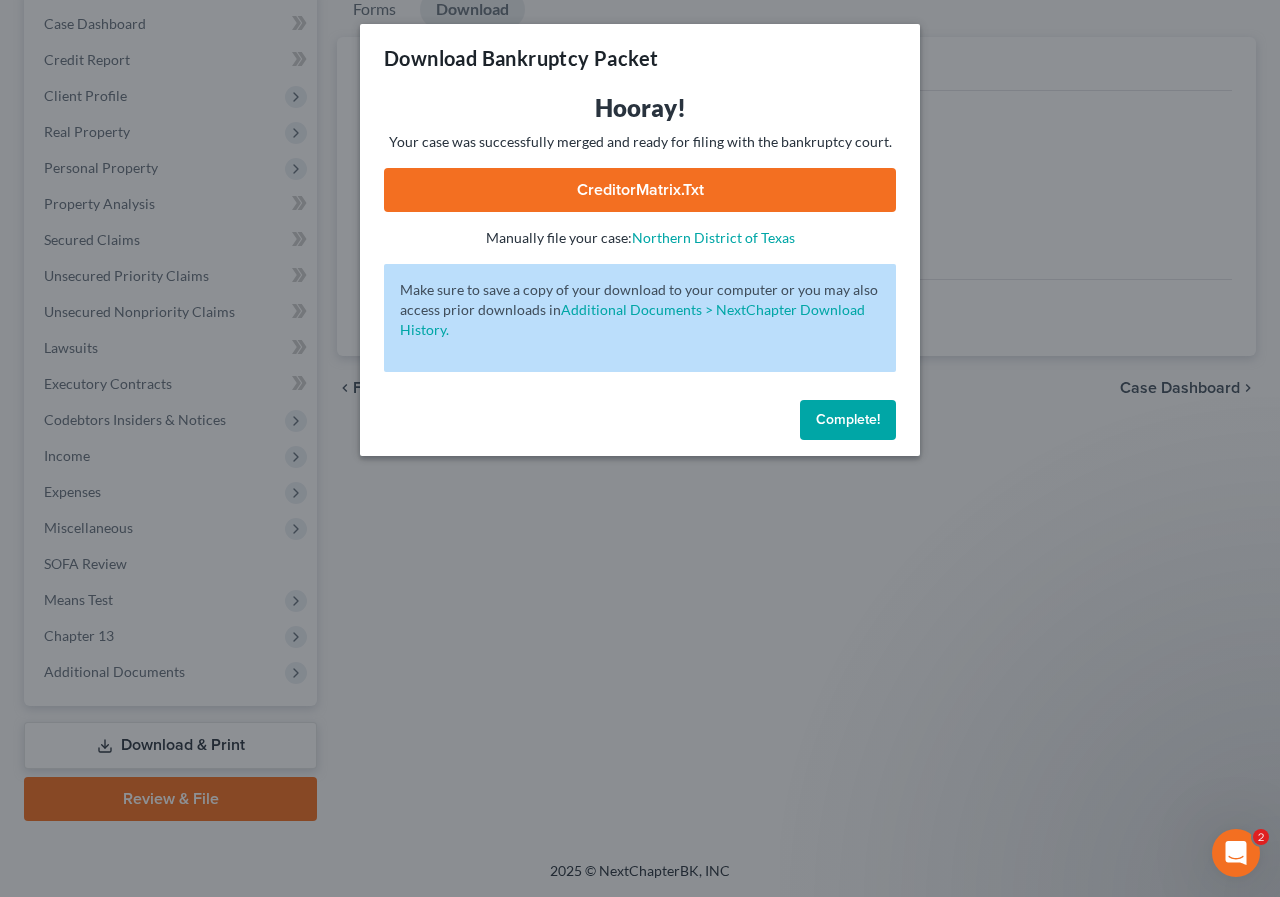 click on "Complete!" at bounding box center (848, 420) 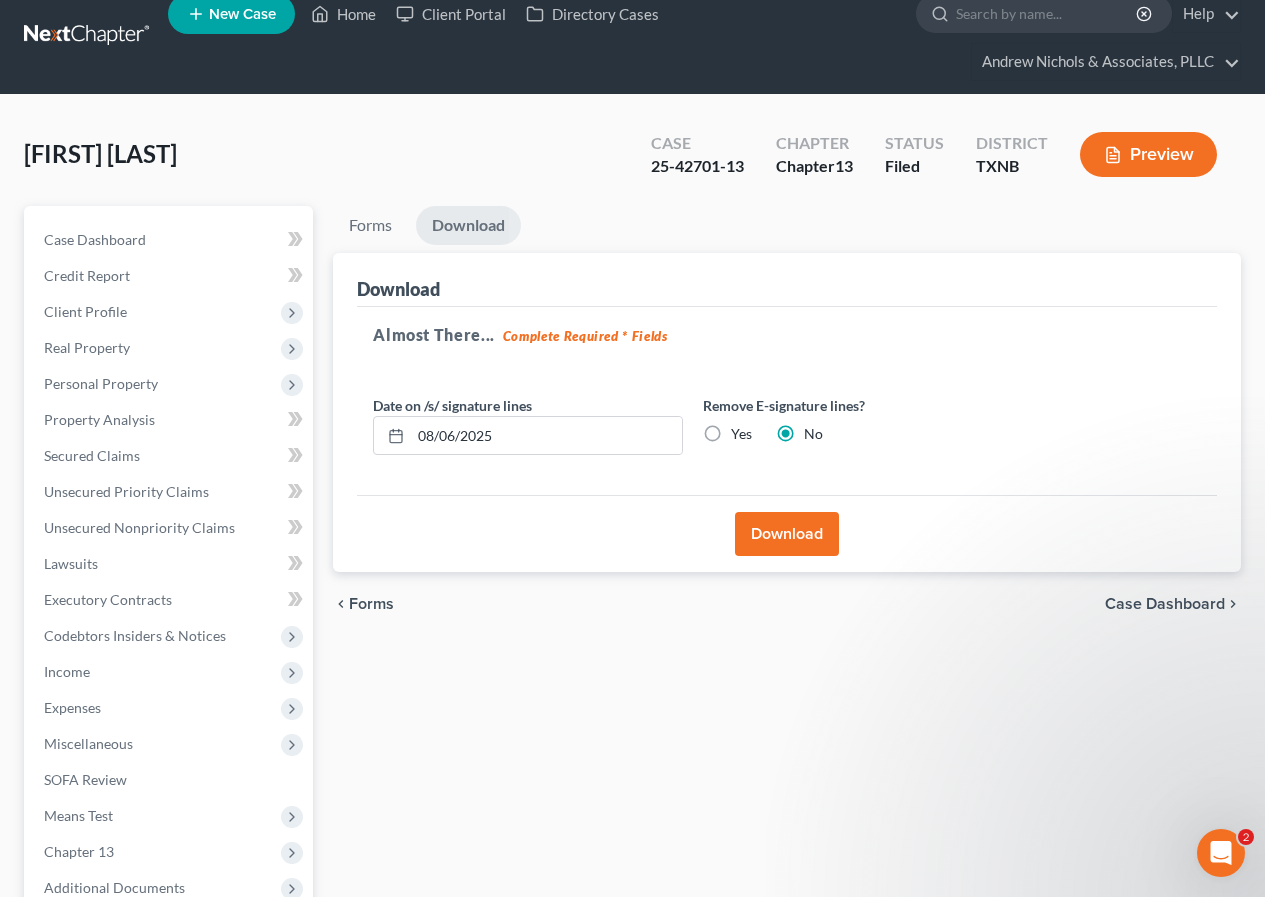 scroll, scrollTop: 0, scrollLeft: 0, axis: both 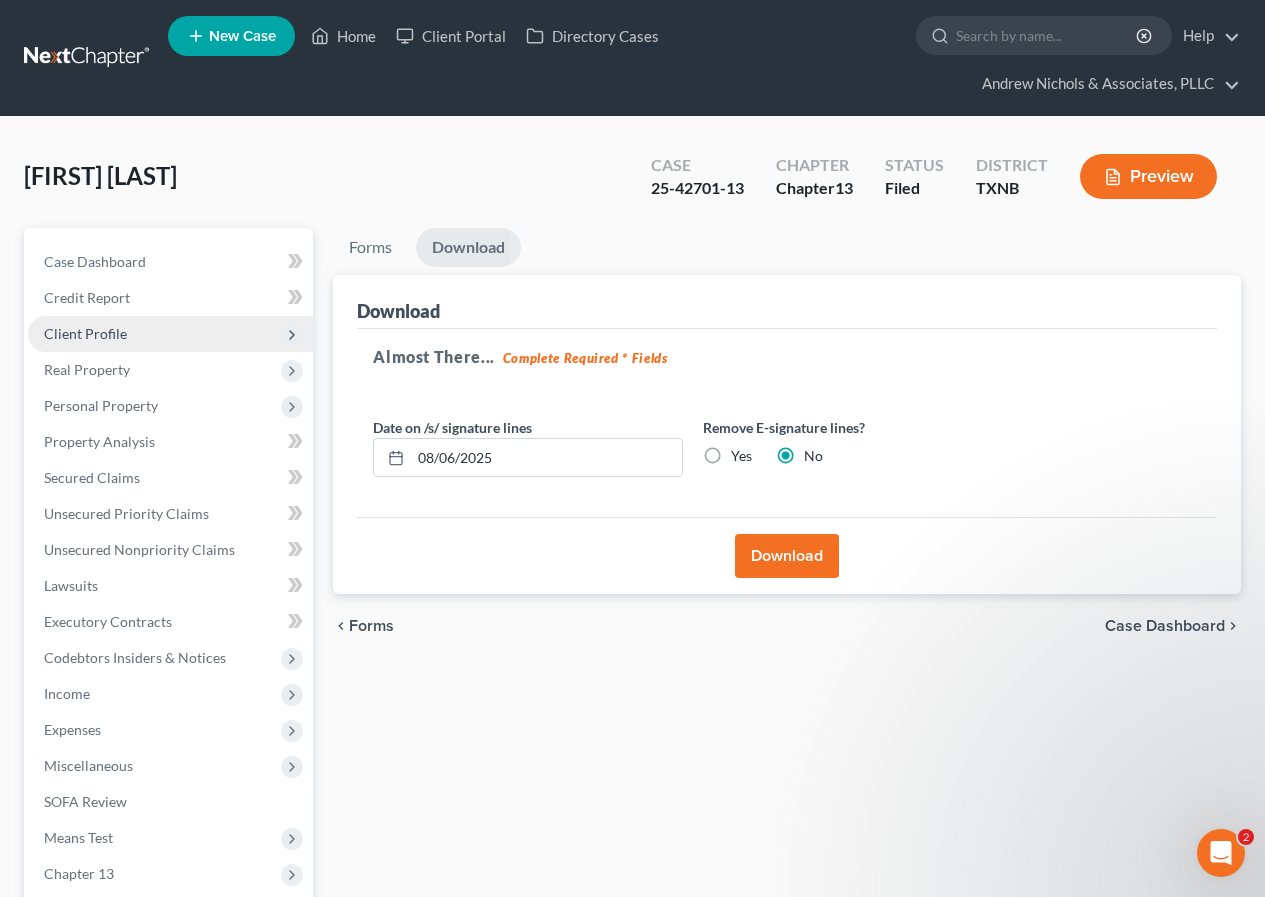 click on "Client Profile" at bounding box center [170, 334] 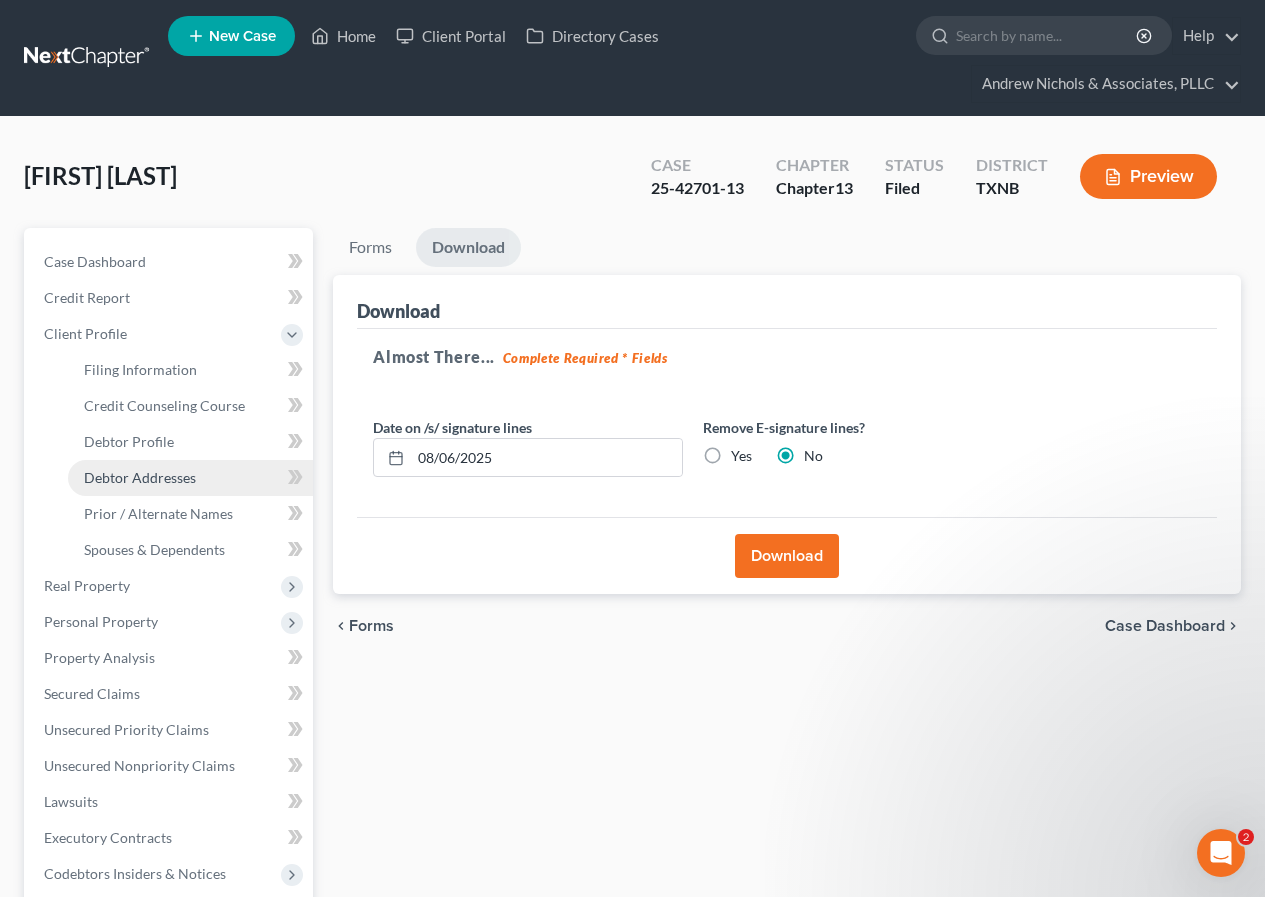 click on "Debtor Addresses" at bounding box center (140, 477) 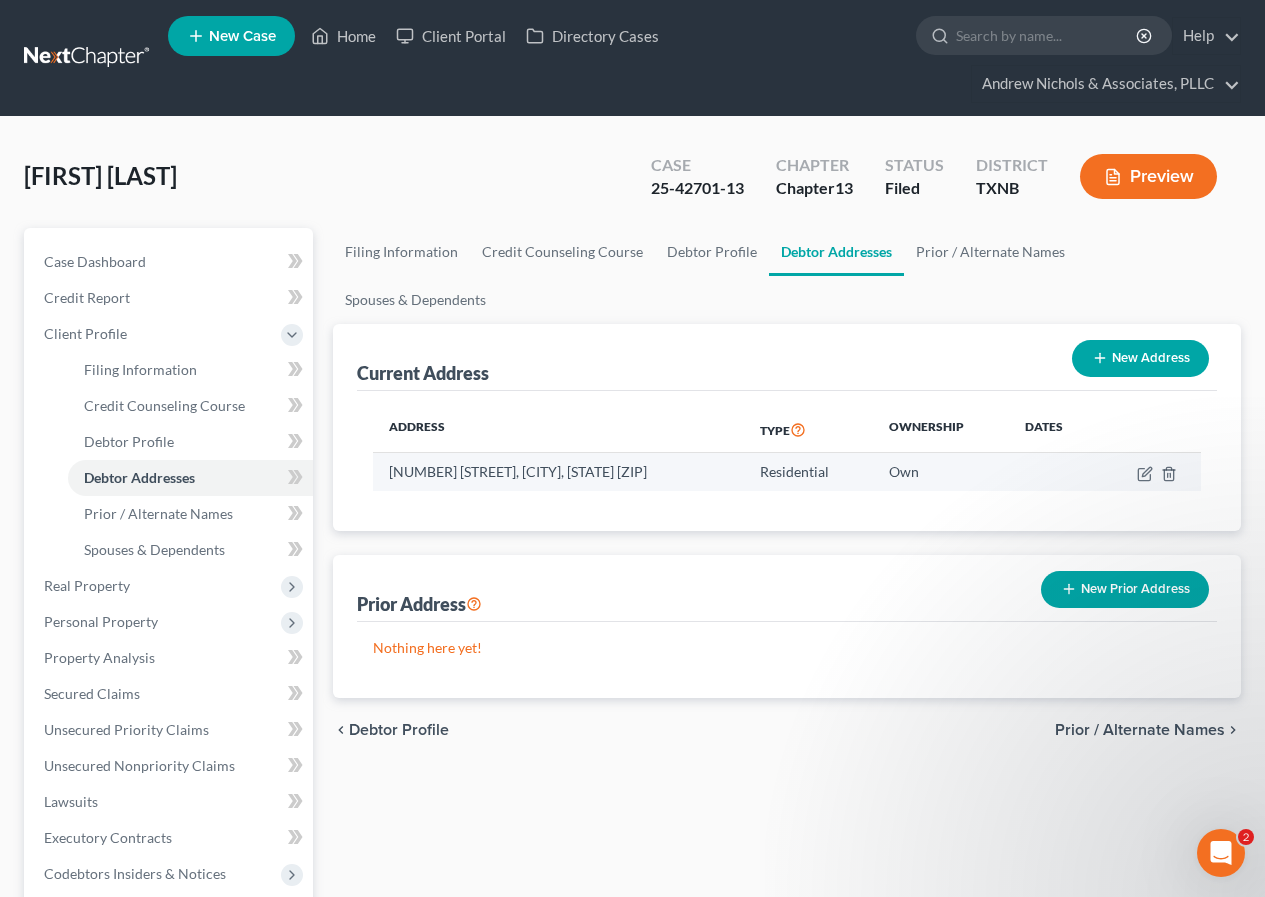 drag, startPoint x: 389, startPoint y: 420, endPoint x: 680, endPoint y: 423, distance: 291.01547 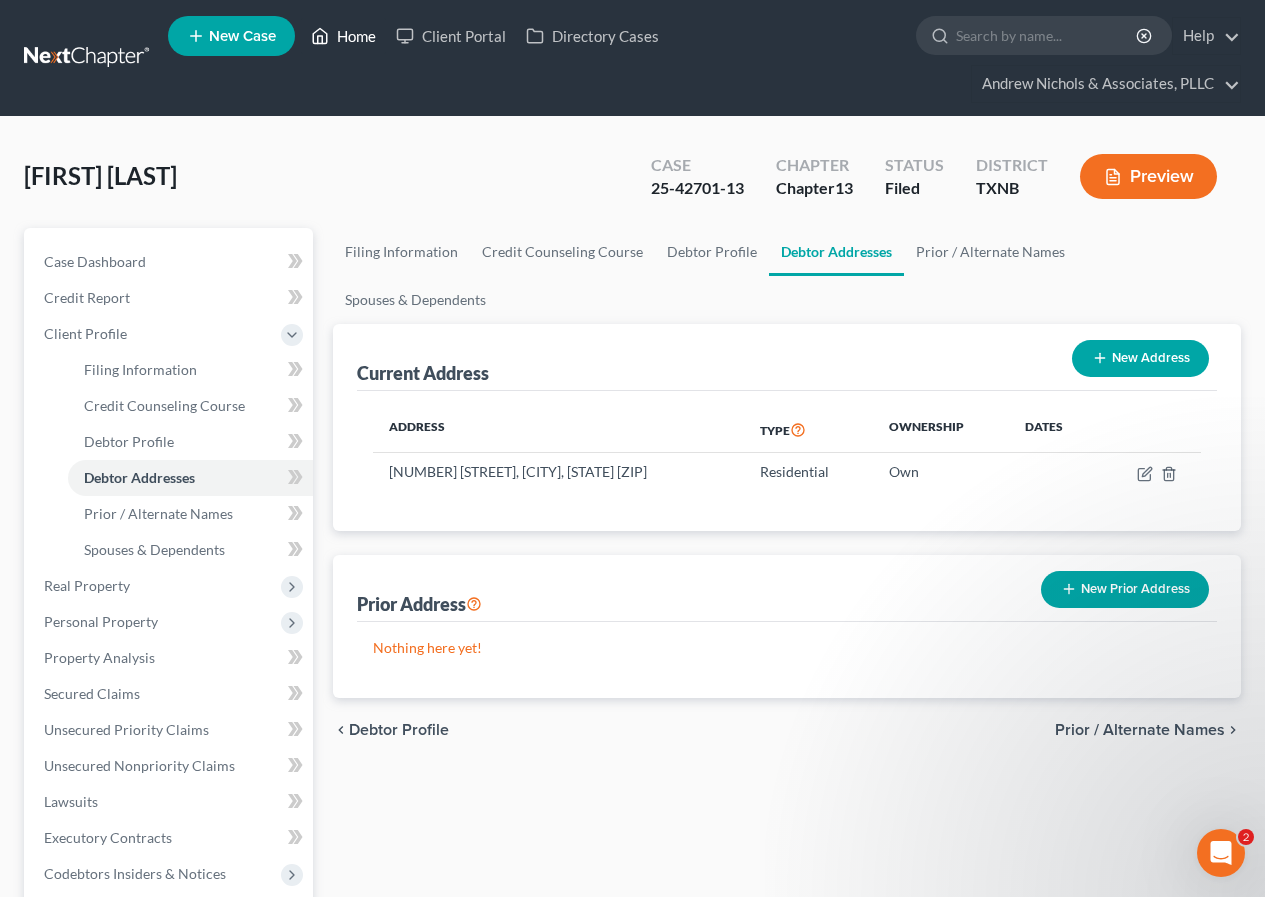 click on "Home" at bounding box center (343, 36) 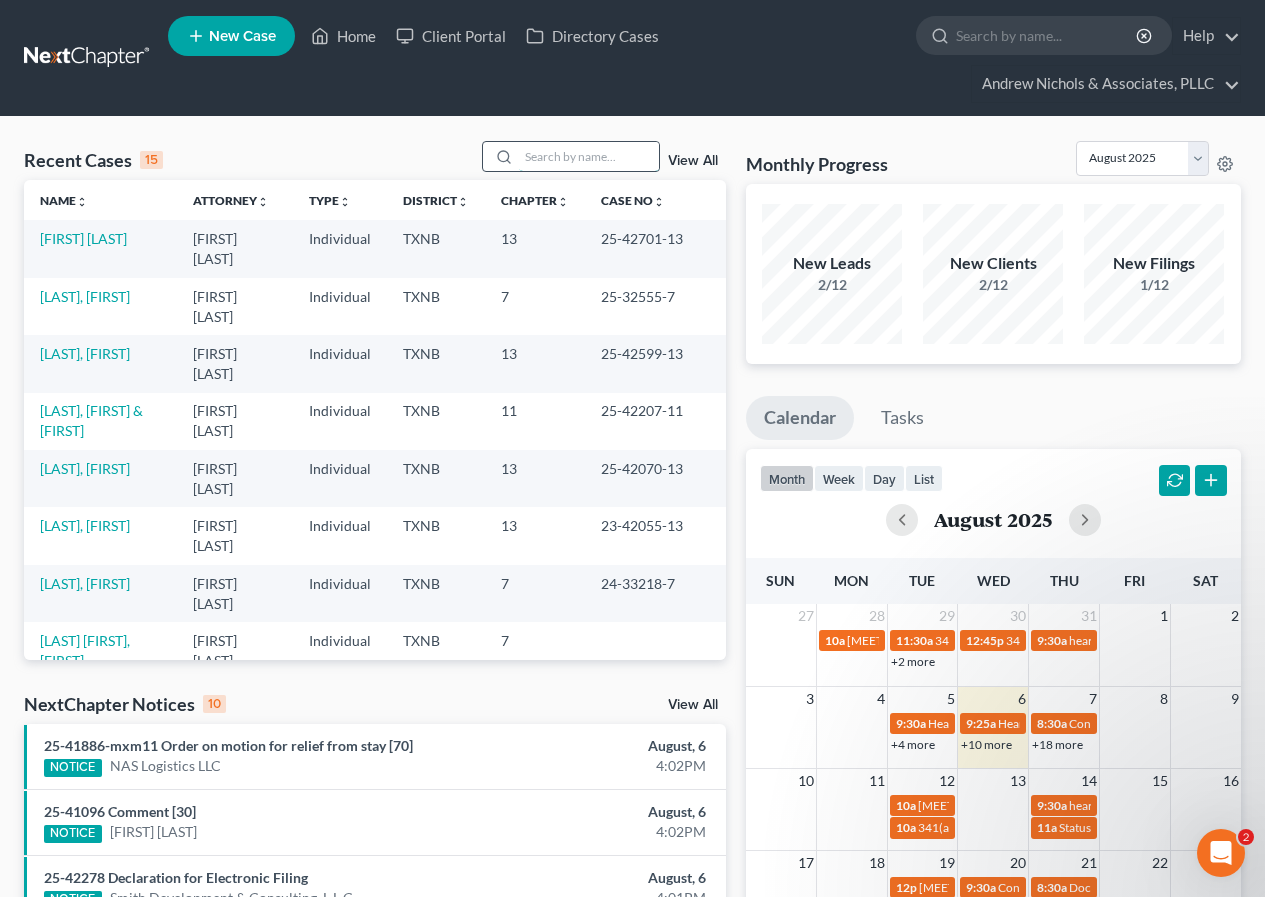 click at bounding box center (589, 156) 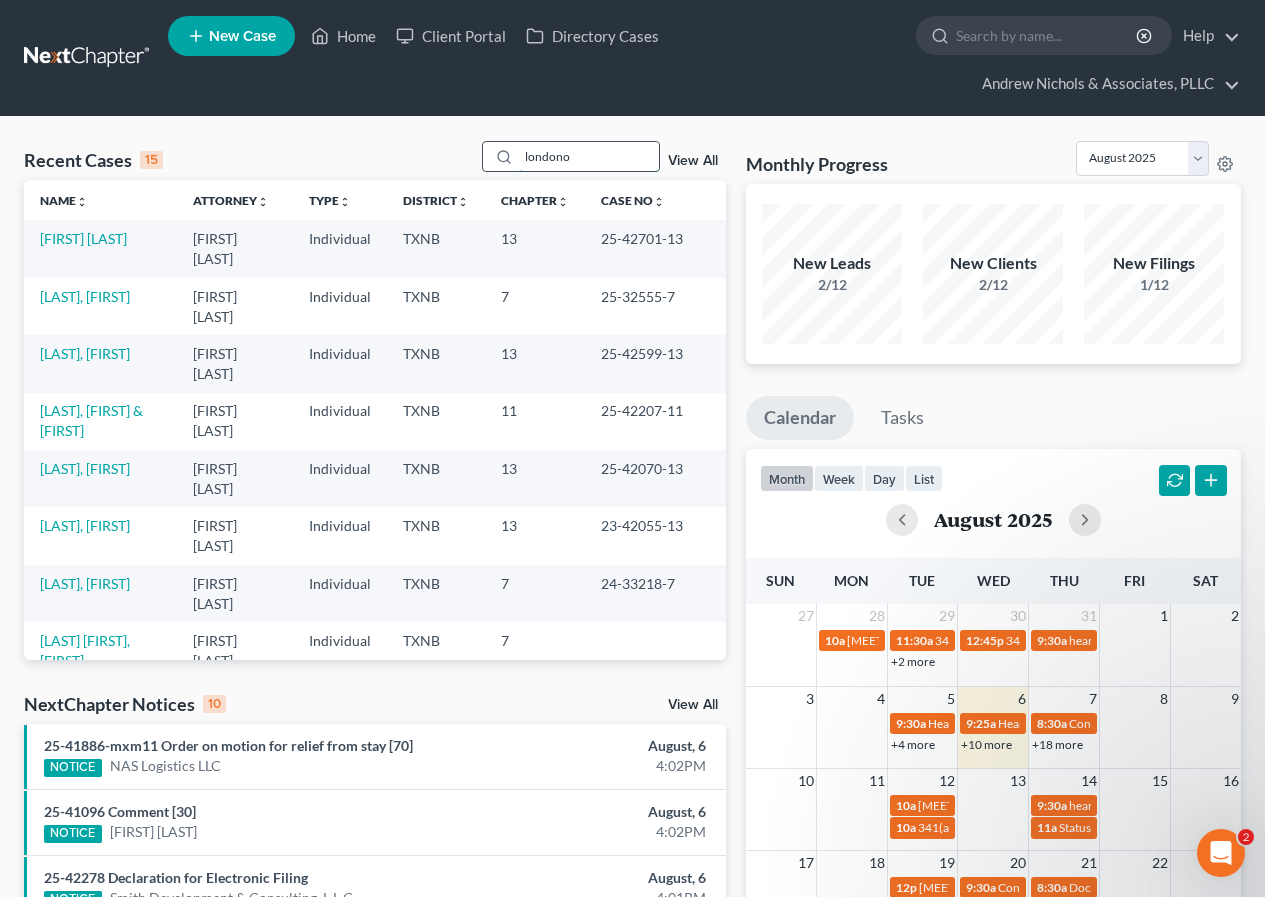 type on "londono" 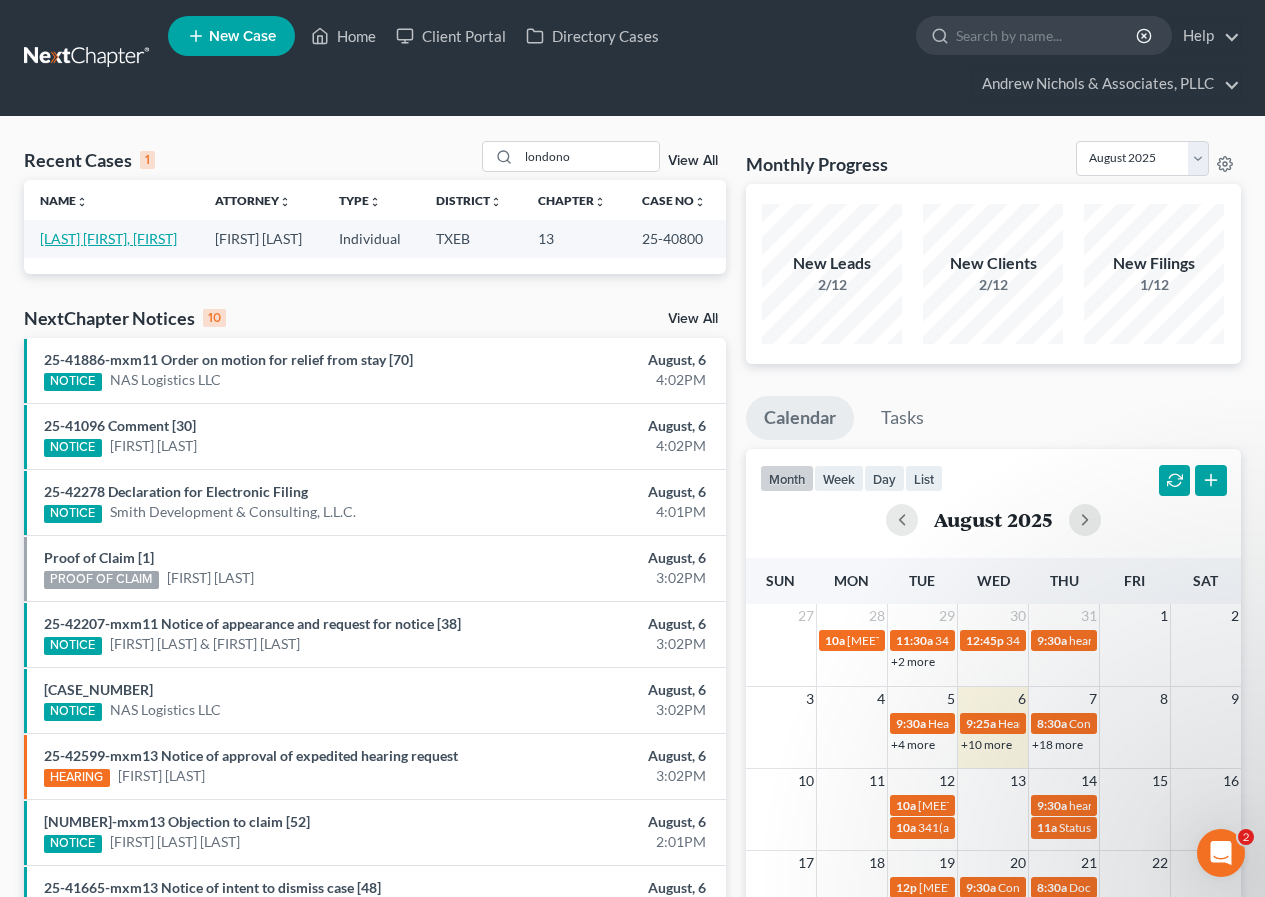 click on "[LAST] [FIRST], [FIRST]" at bounding box center (108, 238) 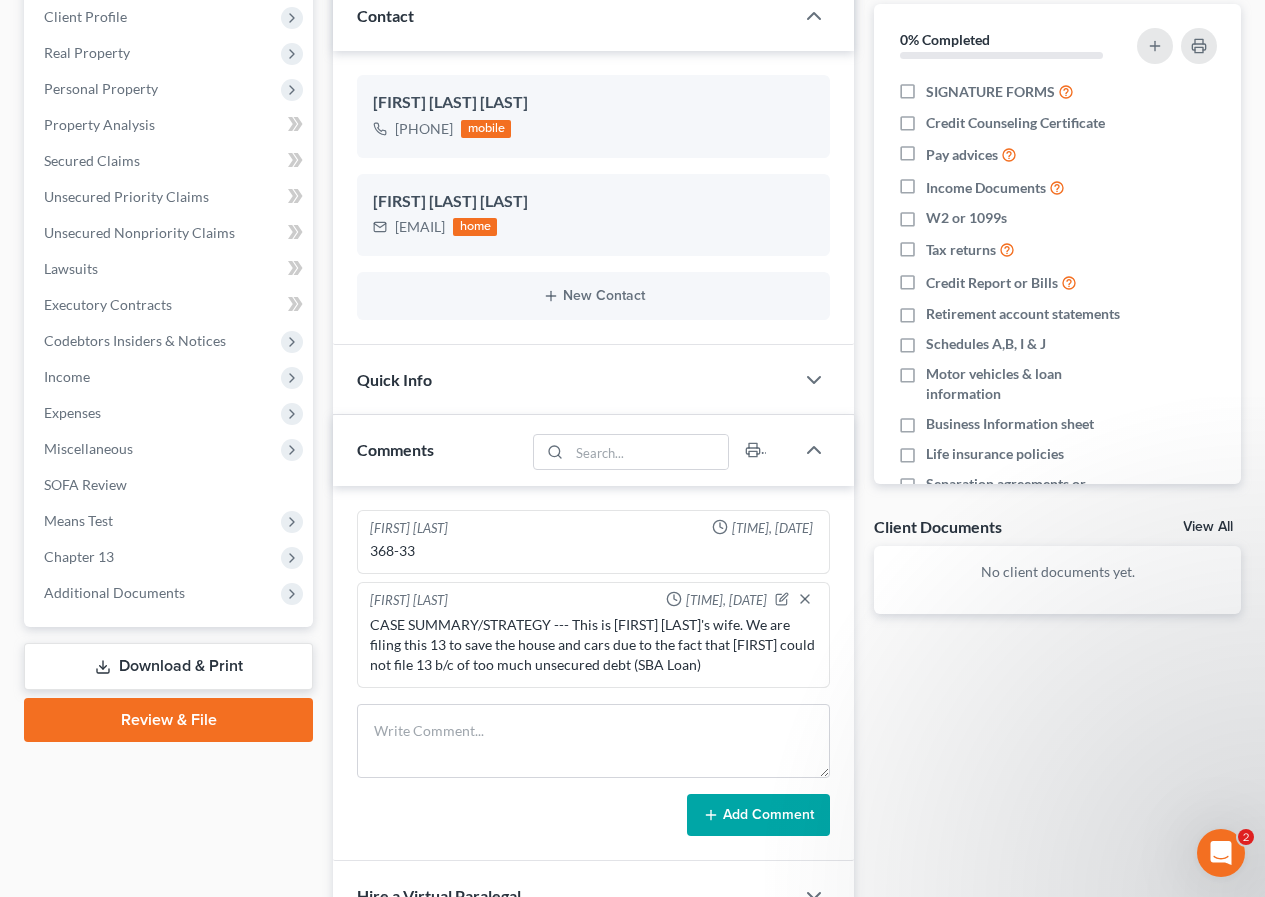 scroll, scrollTop: 500, scrollLeft: 0, axis: vertical 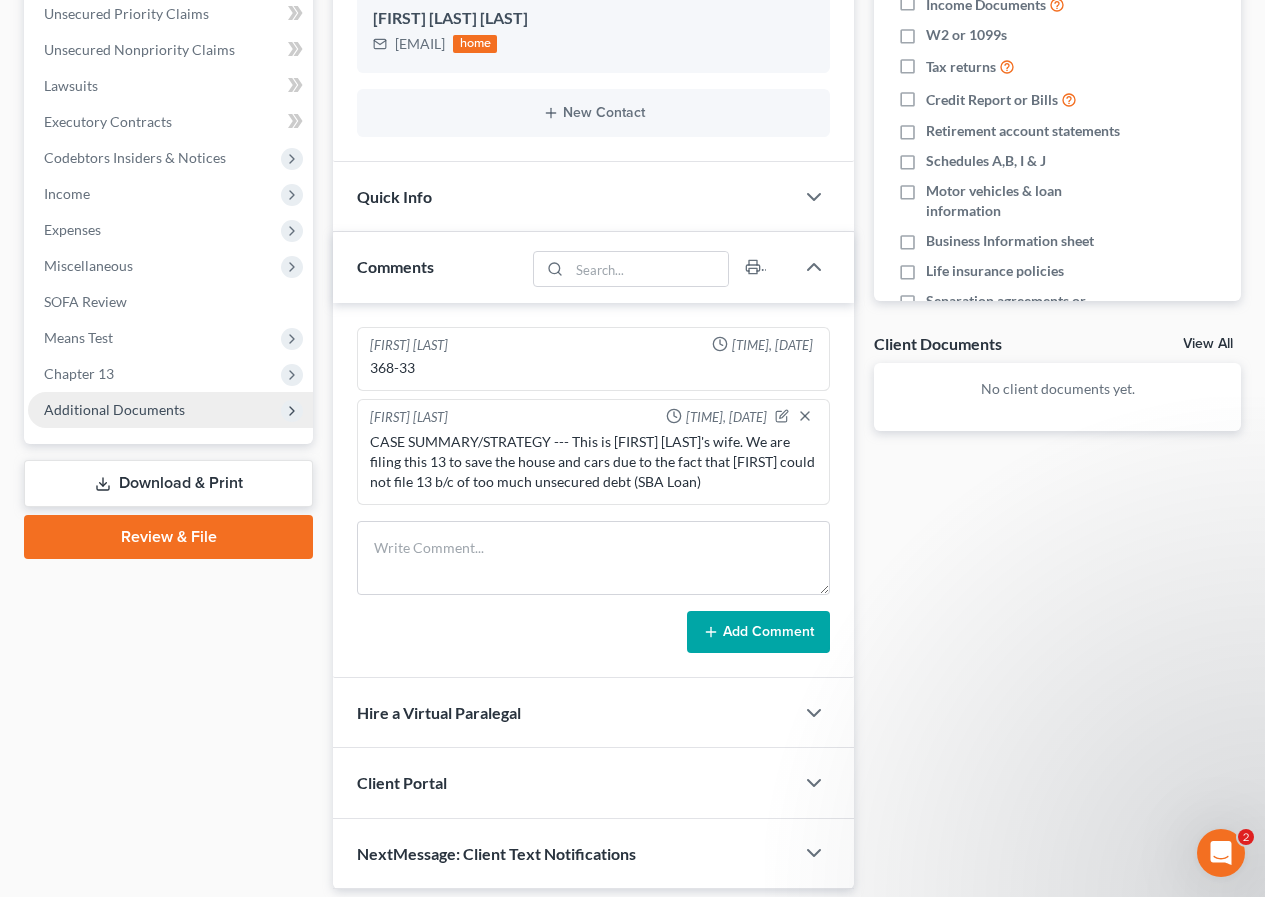 click on "Additional Documents" at bounding box center [114, 409] 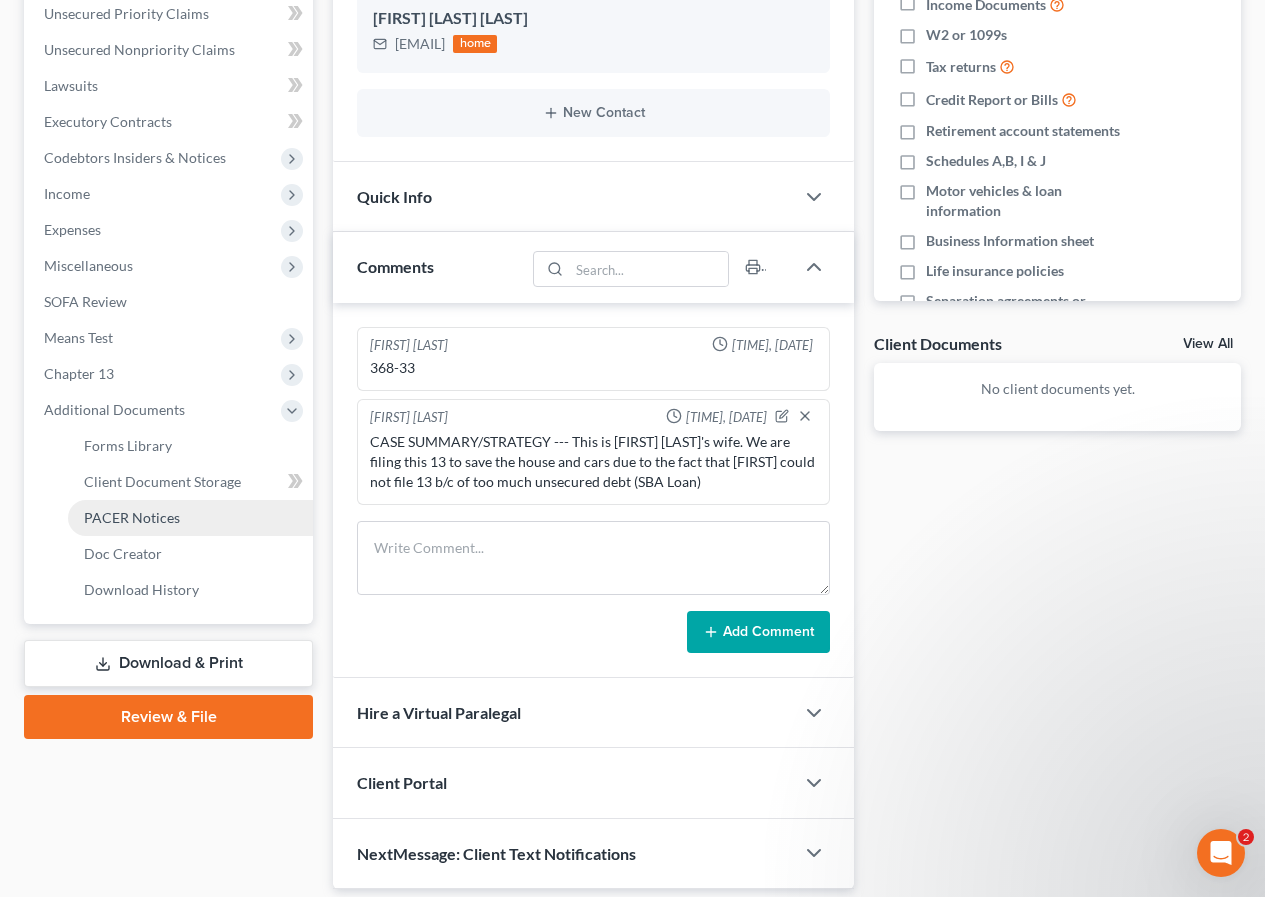 click on "PACER Notices" at bounding box center [132, 517] 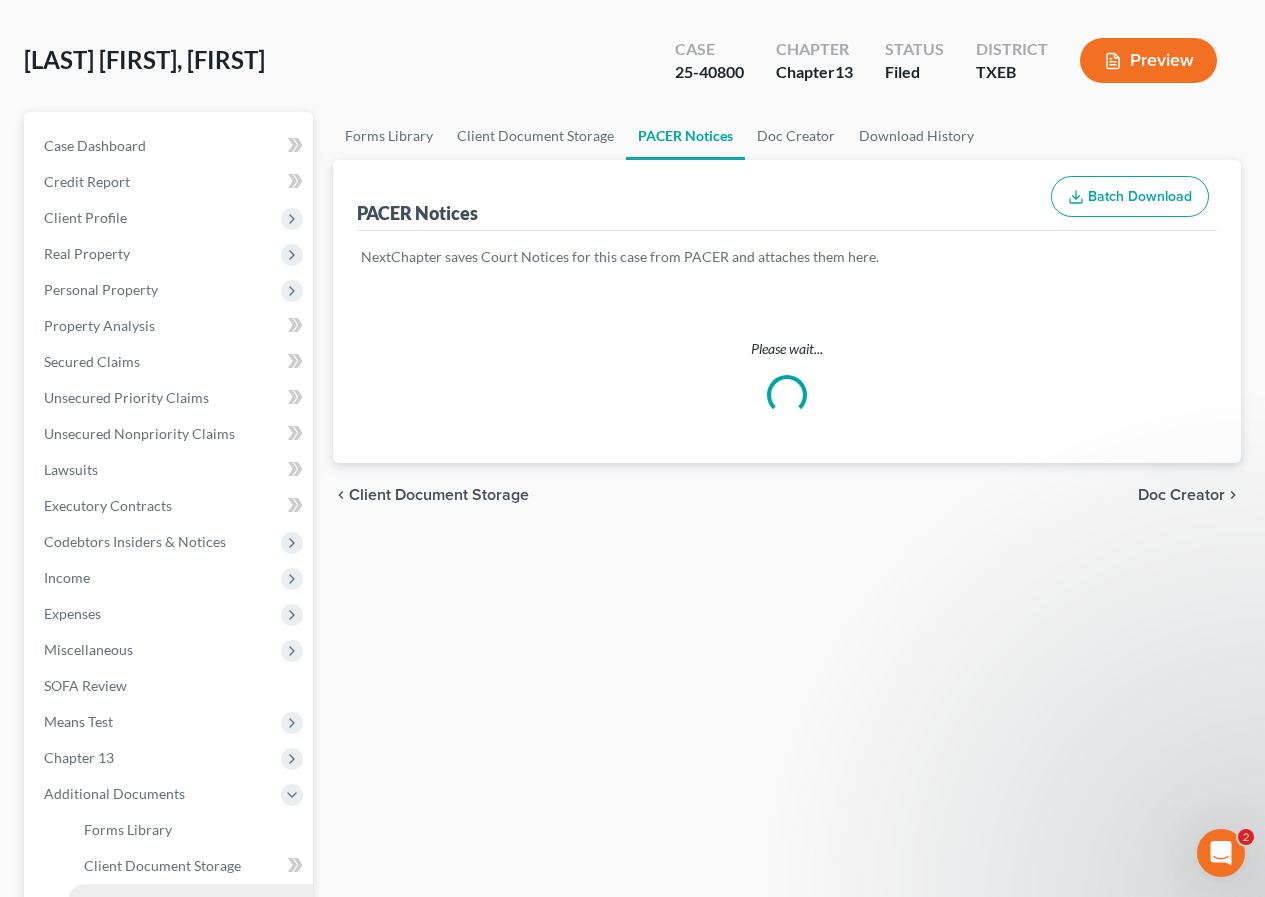 scroll, scrollTop: 0, scrollLeft: 0, axis: both 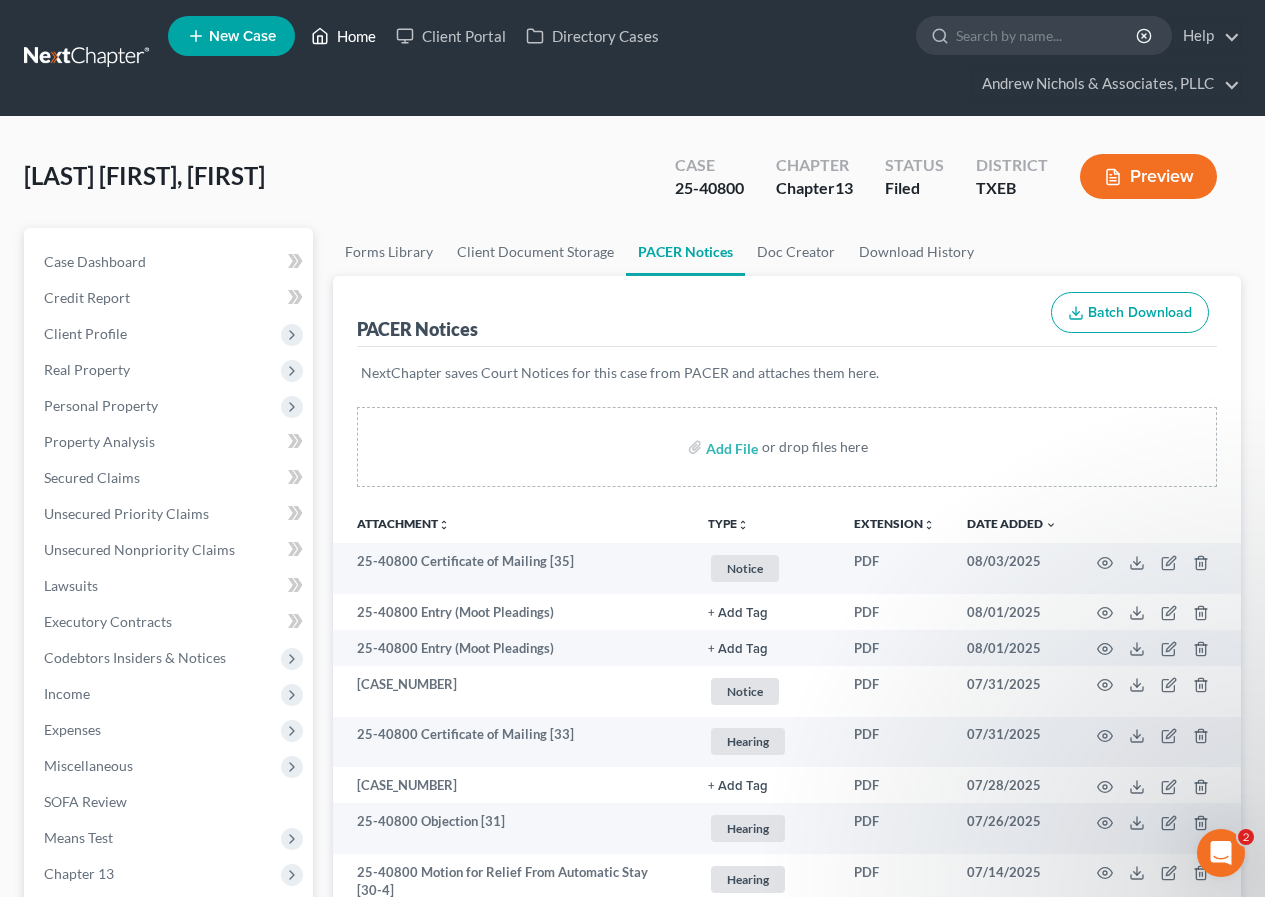 click on "Home" at bounding box center (343, 36) 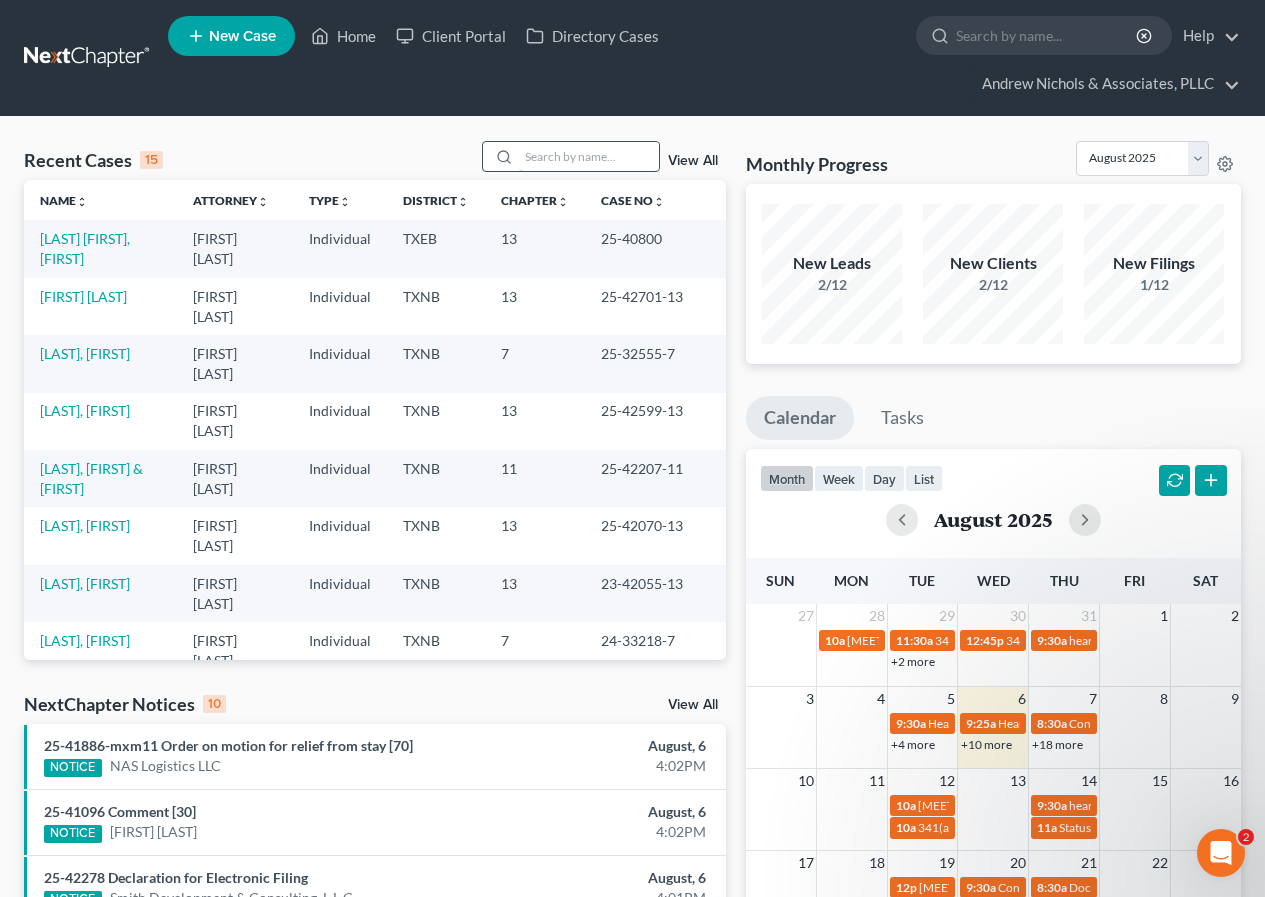 click at bounding box center [589, 156] 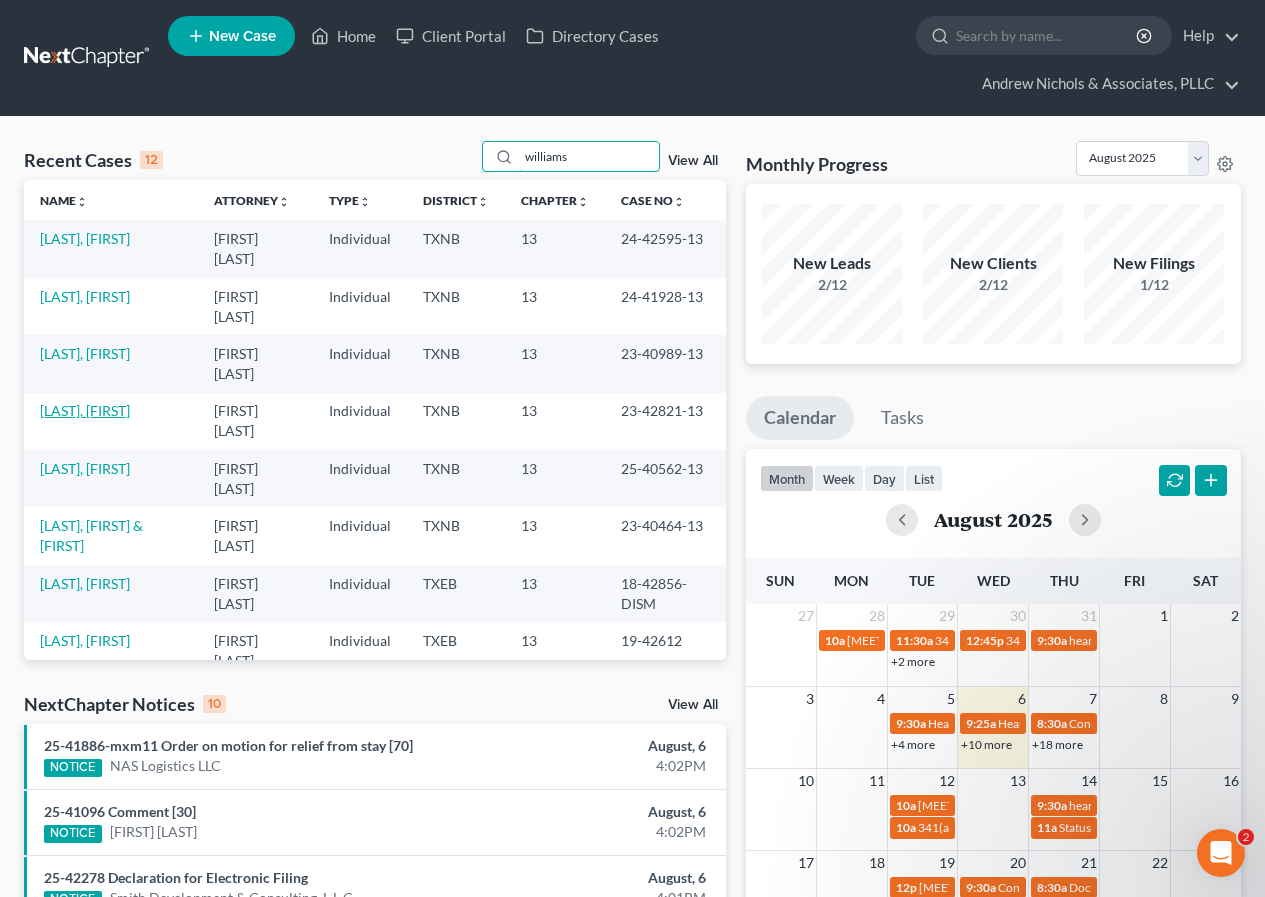 type on "williams" 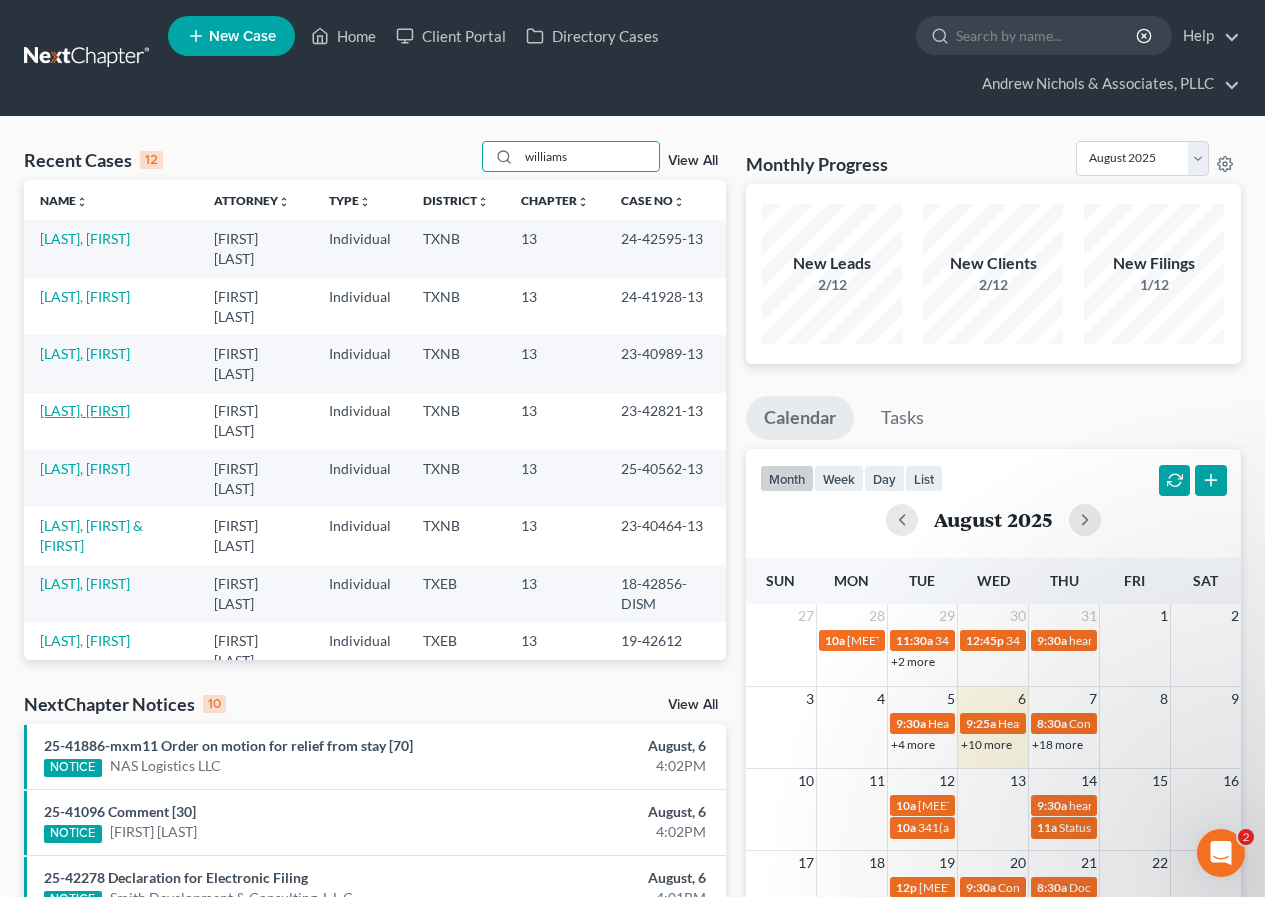 click on "[LAST], [FIRST]" at bounding box center [85, 410] 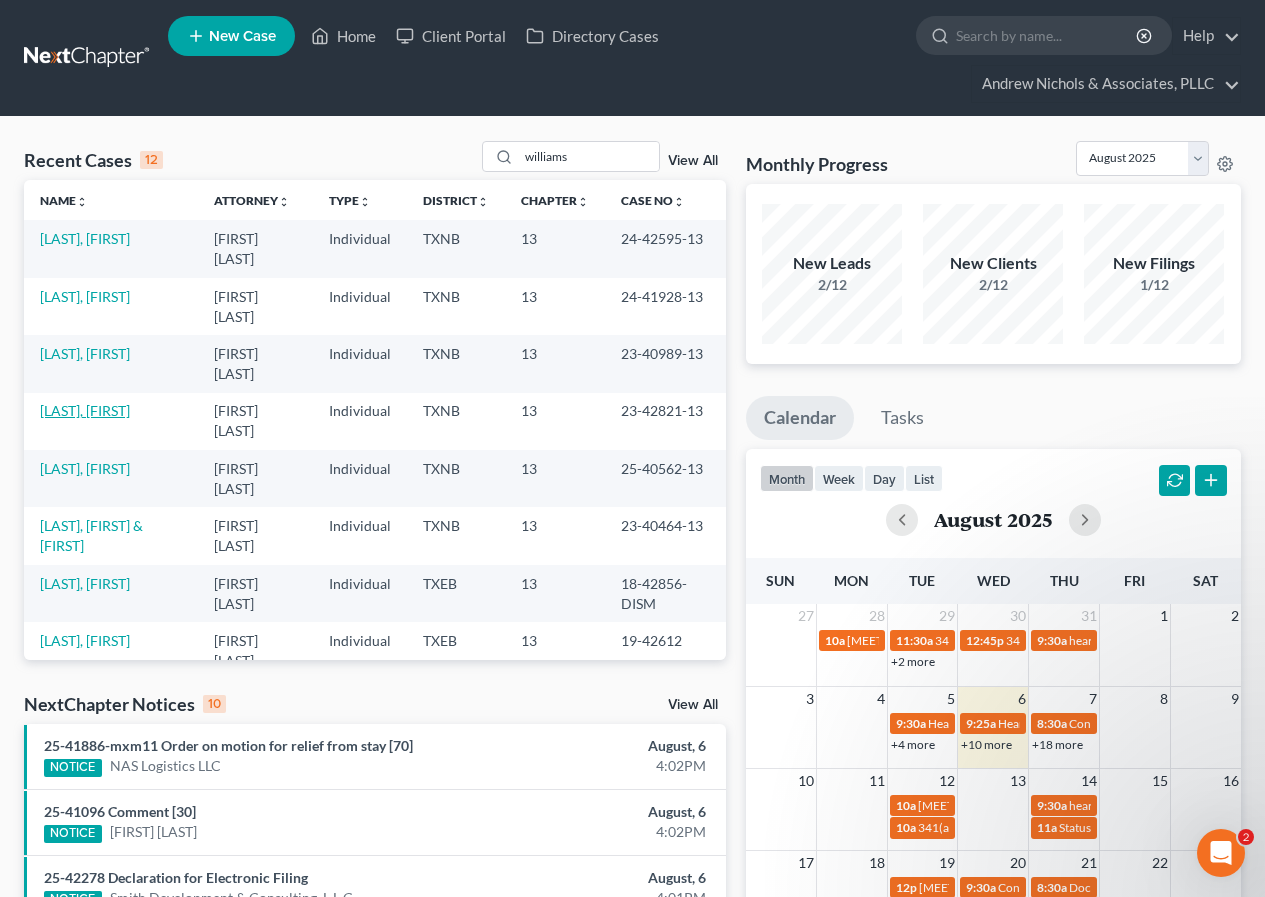 select on "2" 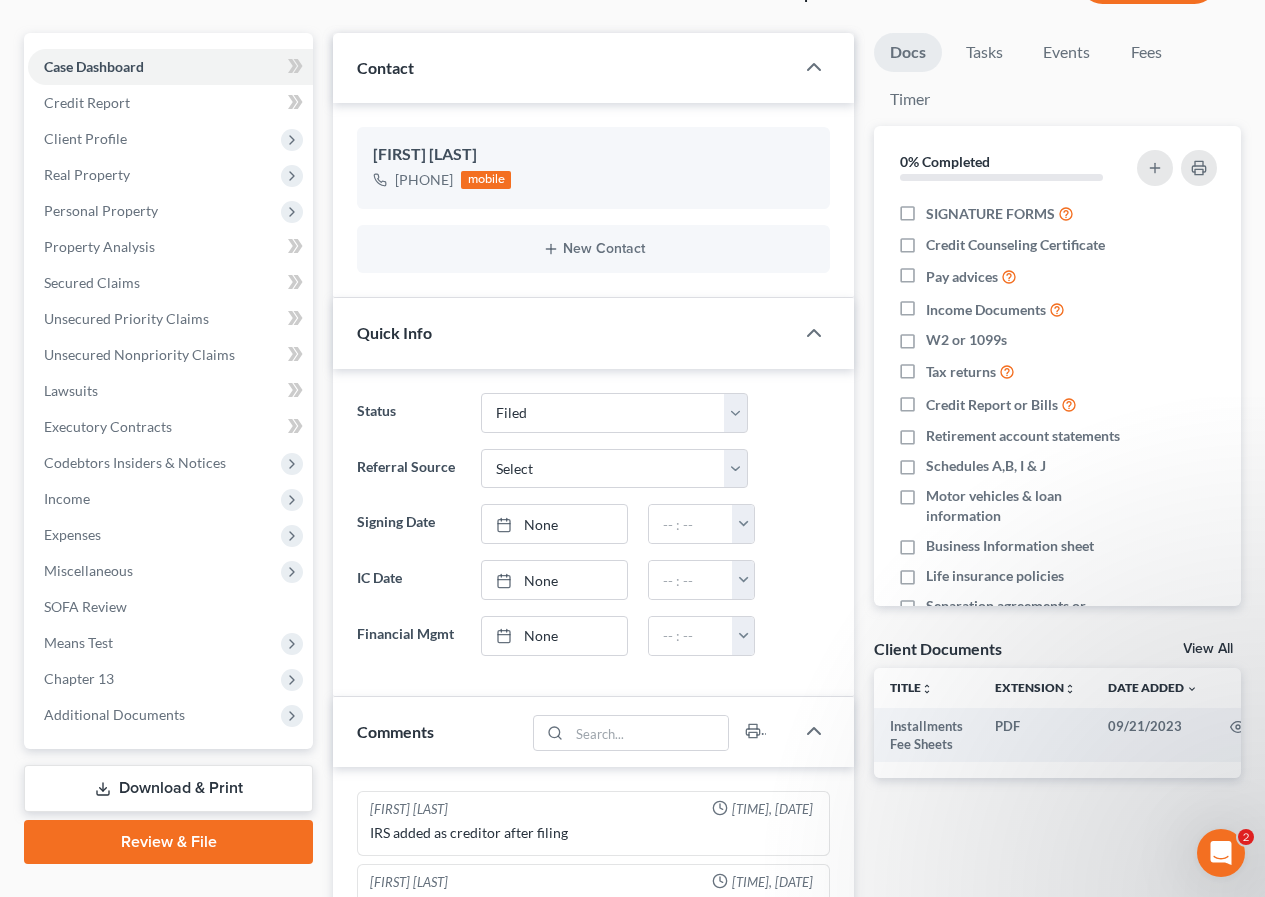 scroll, scrollTop: 0, scrollLeft: 0, axis: both 